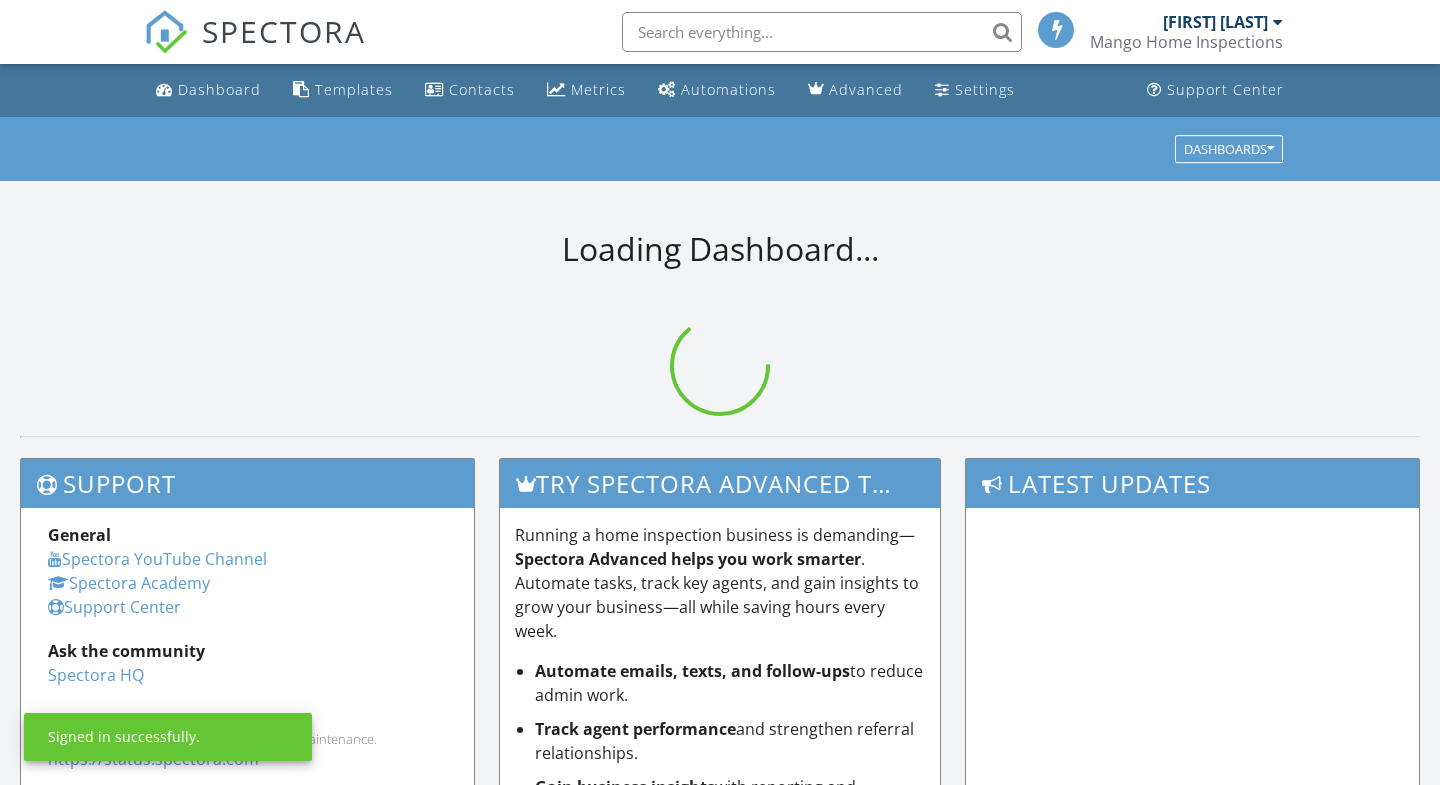 scroll, scrollTop: 0, scrollLeft: 0, axis: both 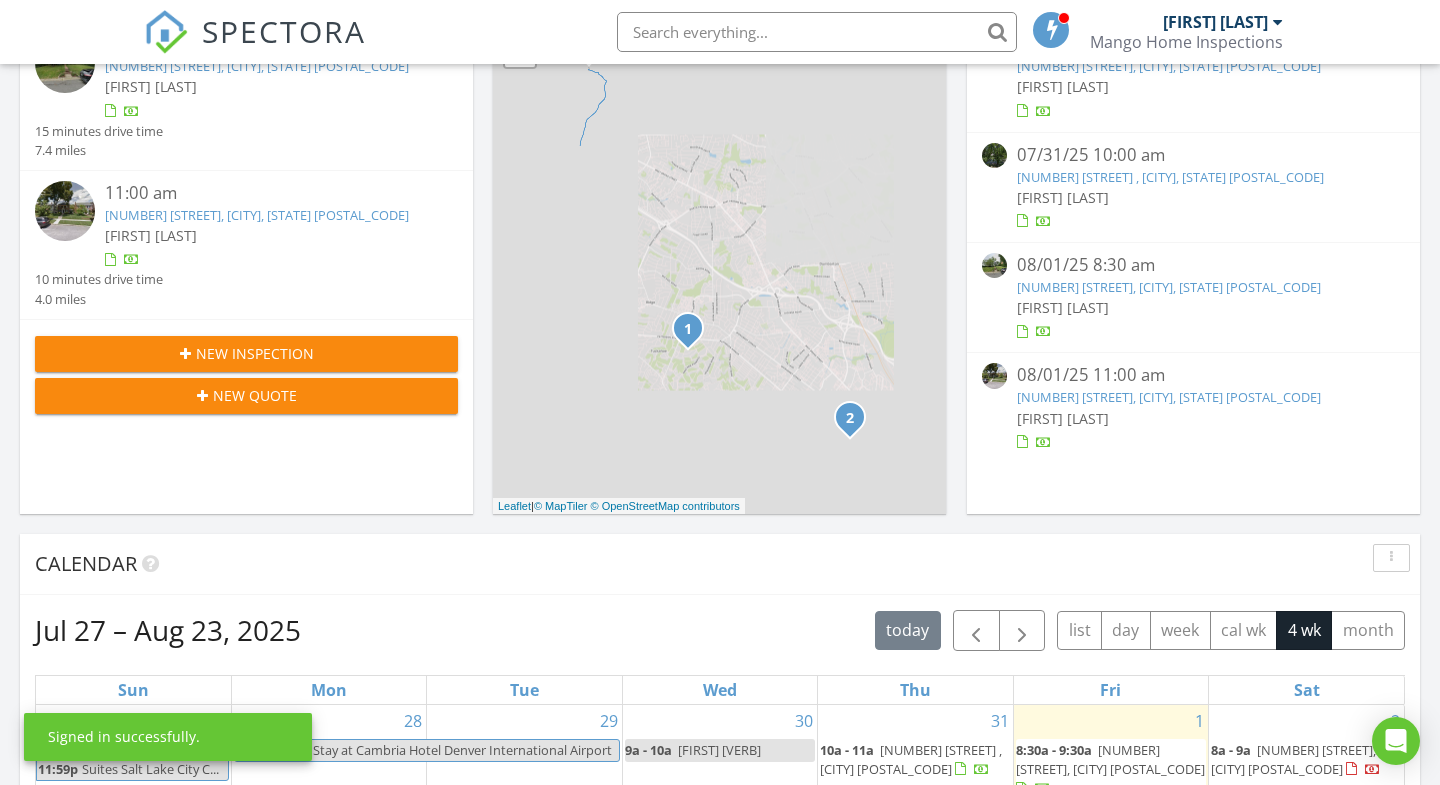 click on "New Inspection" at bounding box center [246, 353] 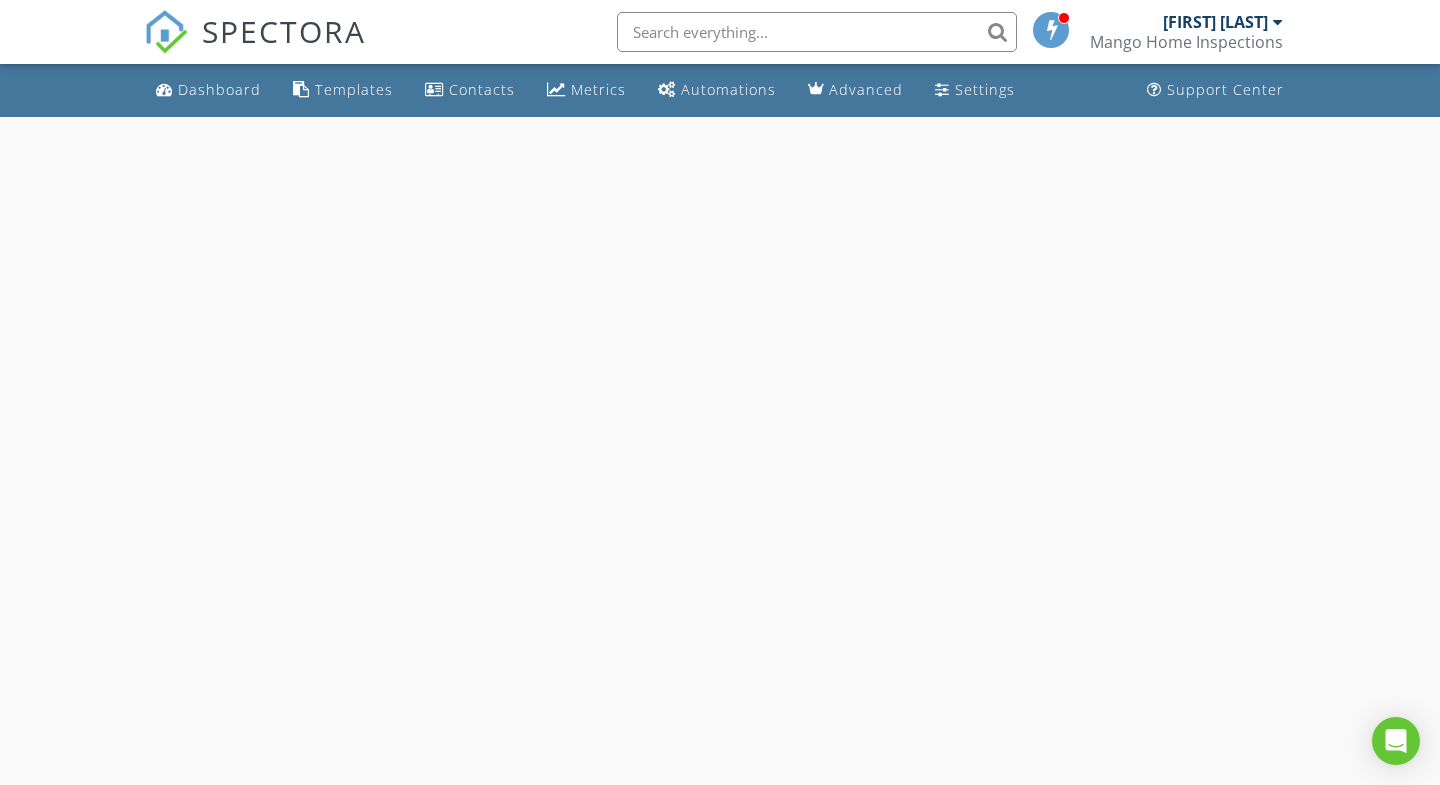 scroll, scrollTop: 0, scrollLeft: 0, axis: both 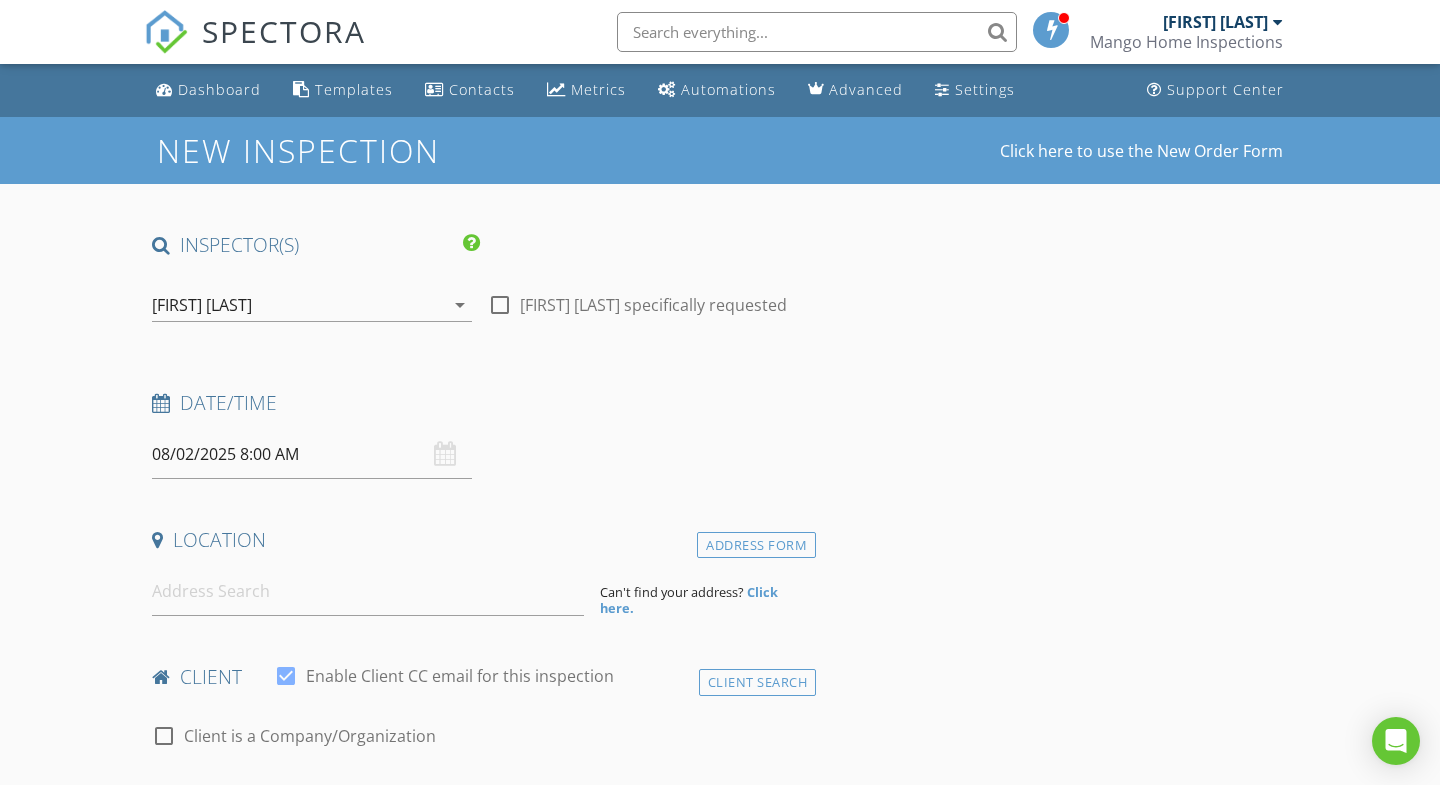 click on "08/02/2025 8:00 AM" at bounding box center [312, 454] 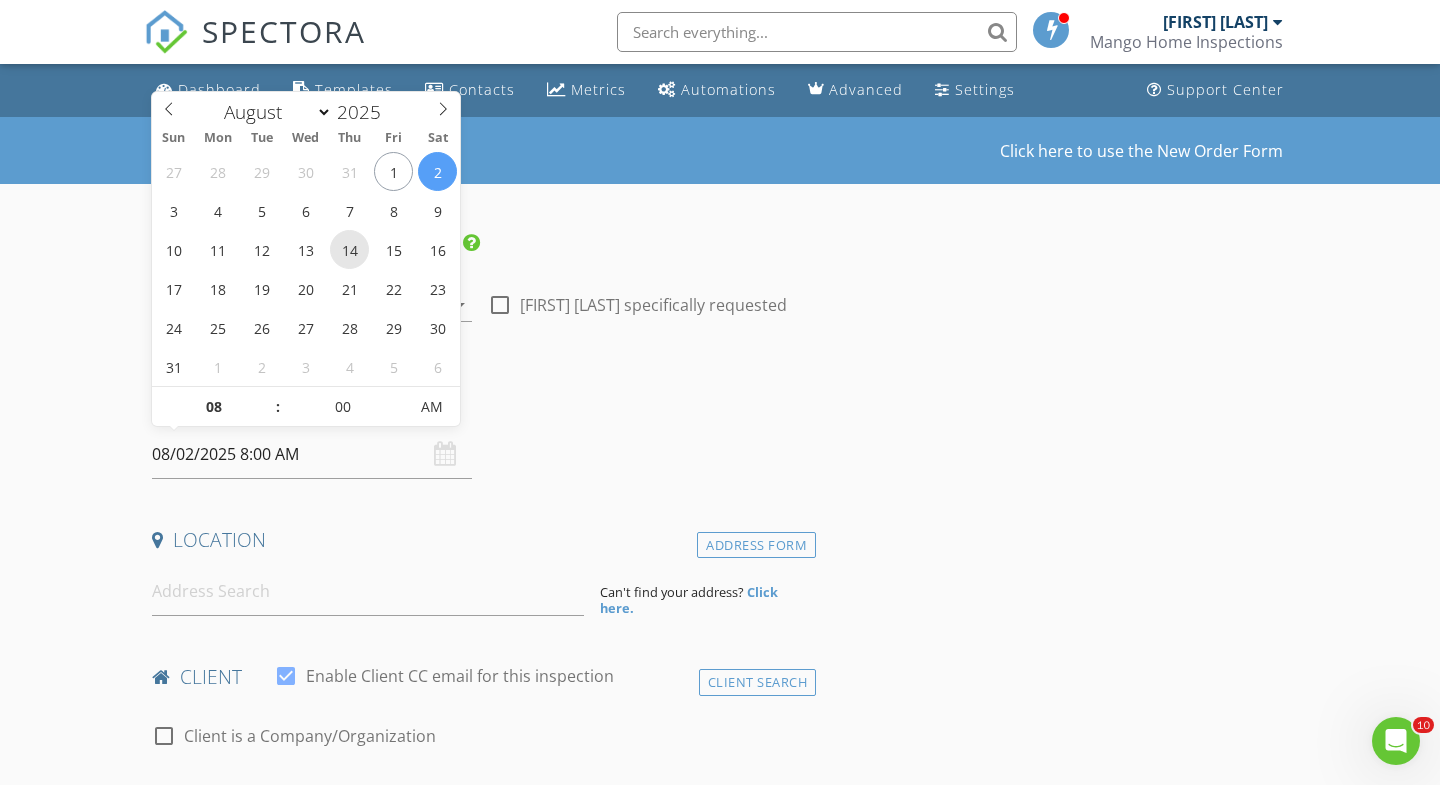 scroll, scrollTop: 0, scrollLeft: 0, axis: both 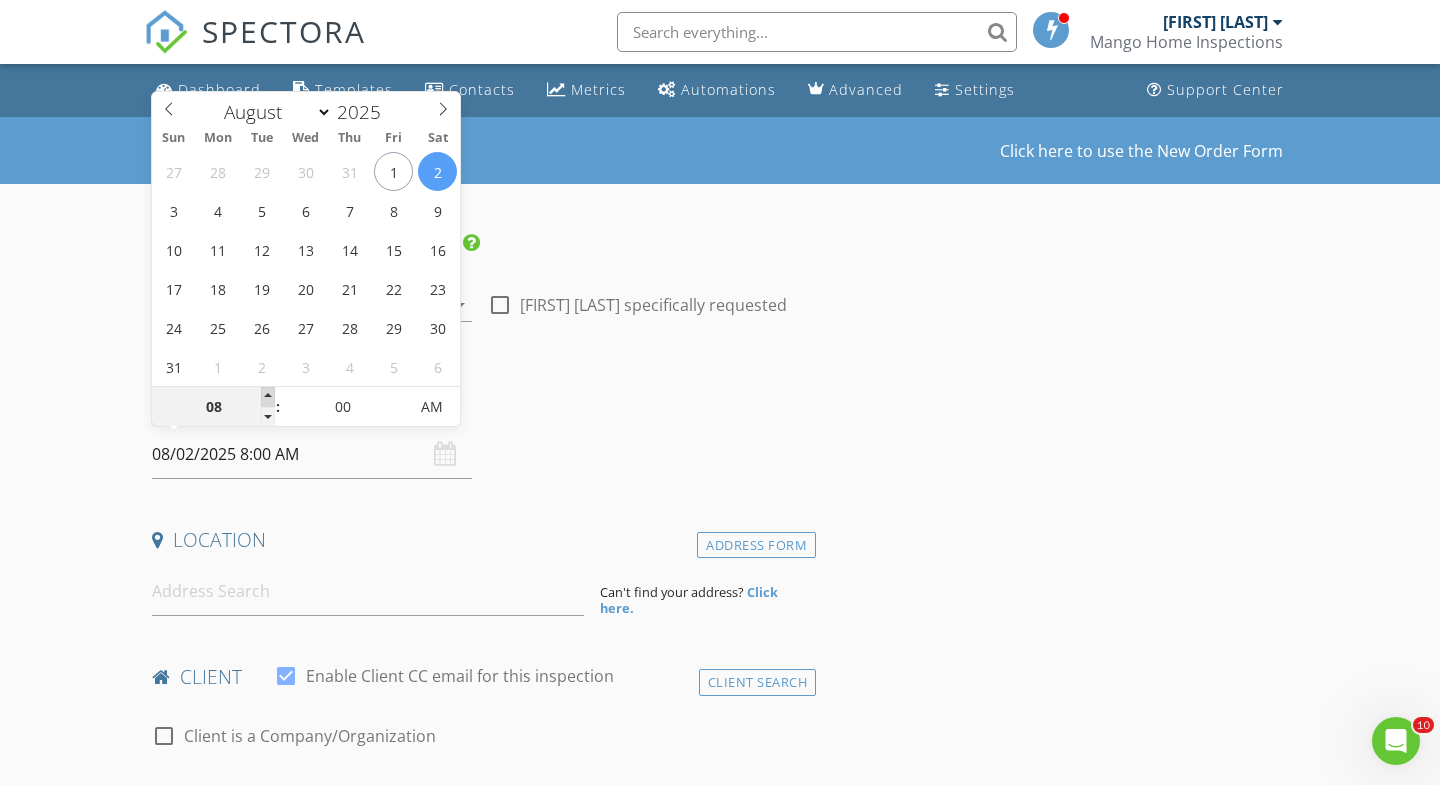 type on "09" 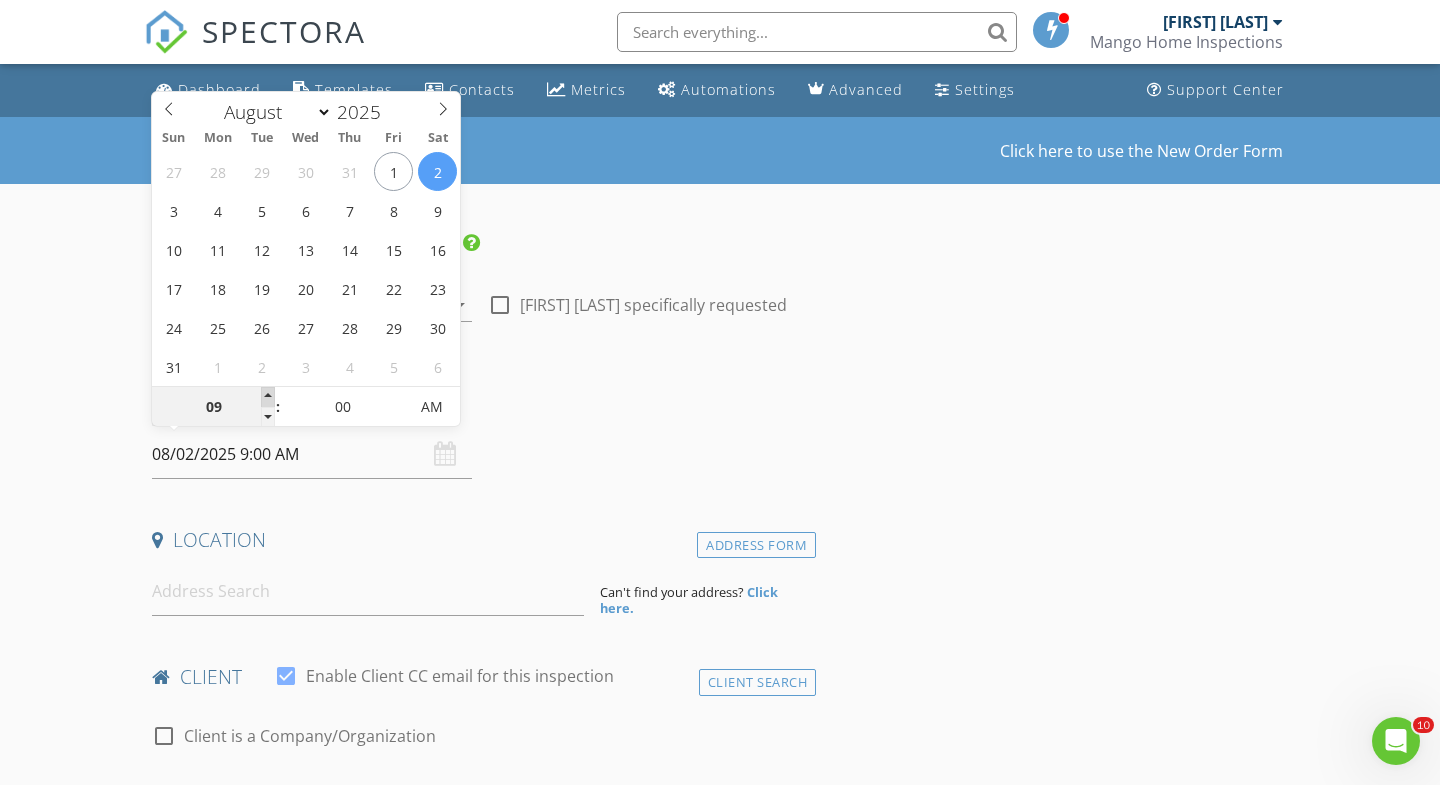 click at bounding box center [268, 397] 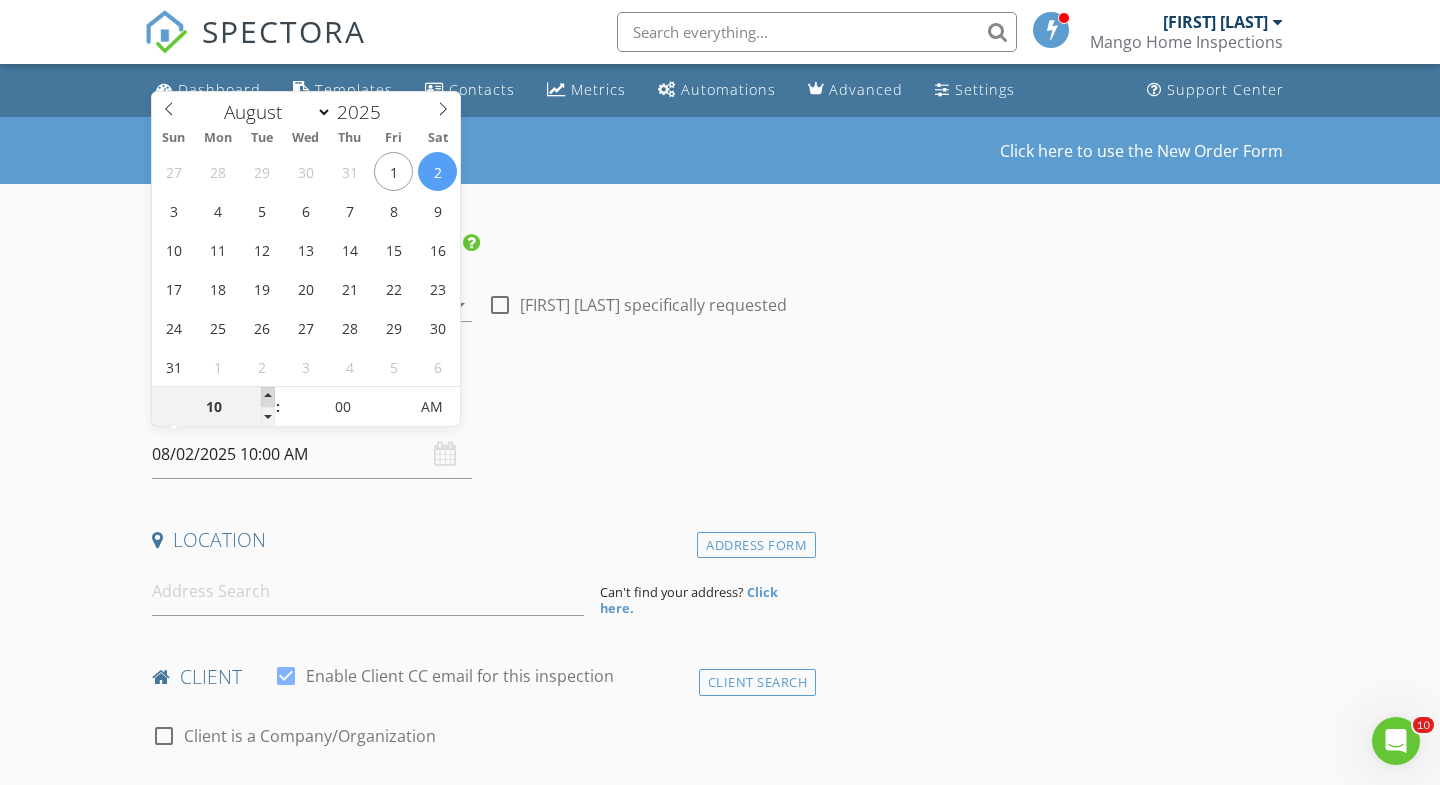 click at bounding box center [268, 397] 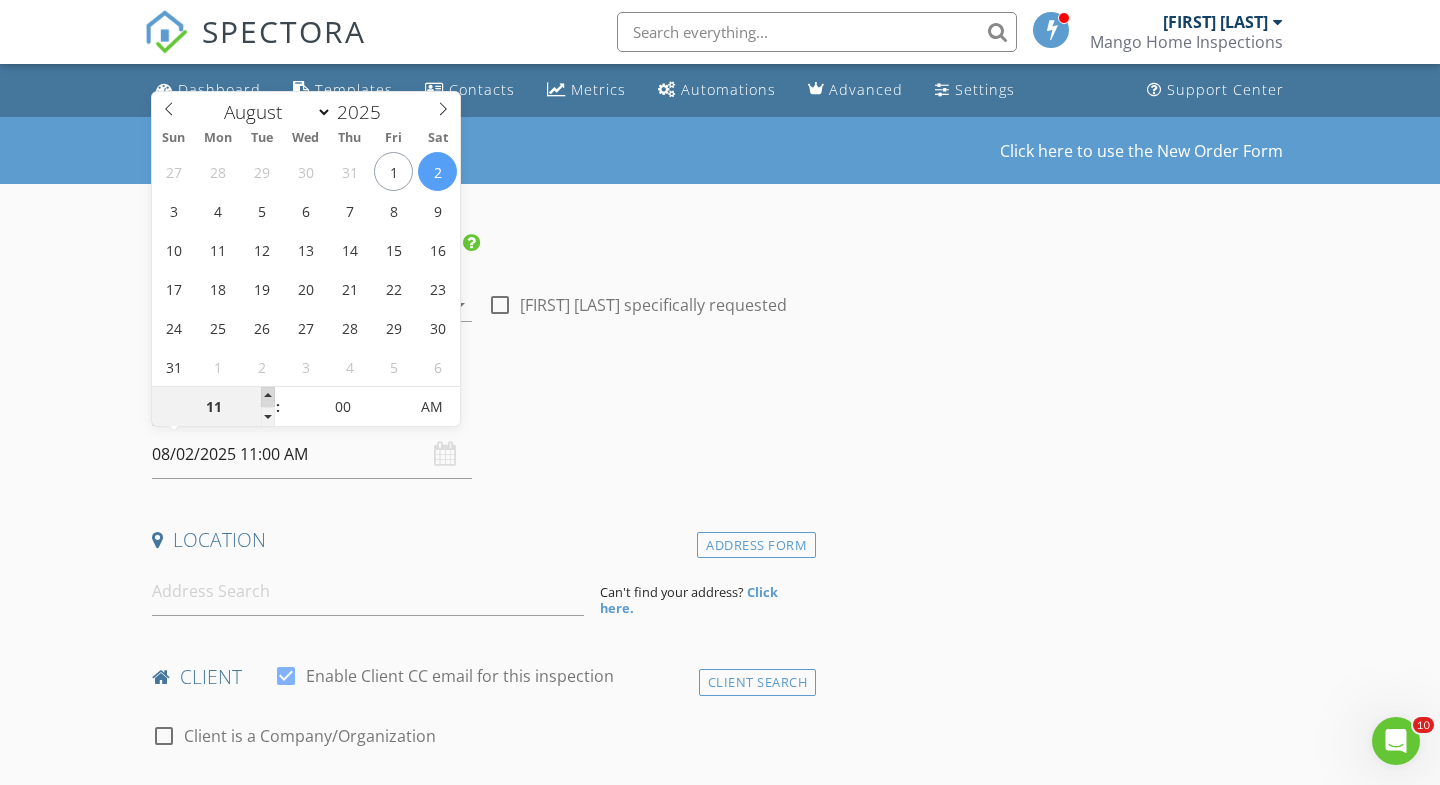 click at bounding box center (268, 397) 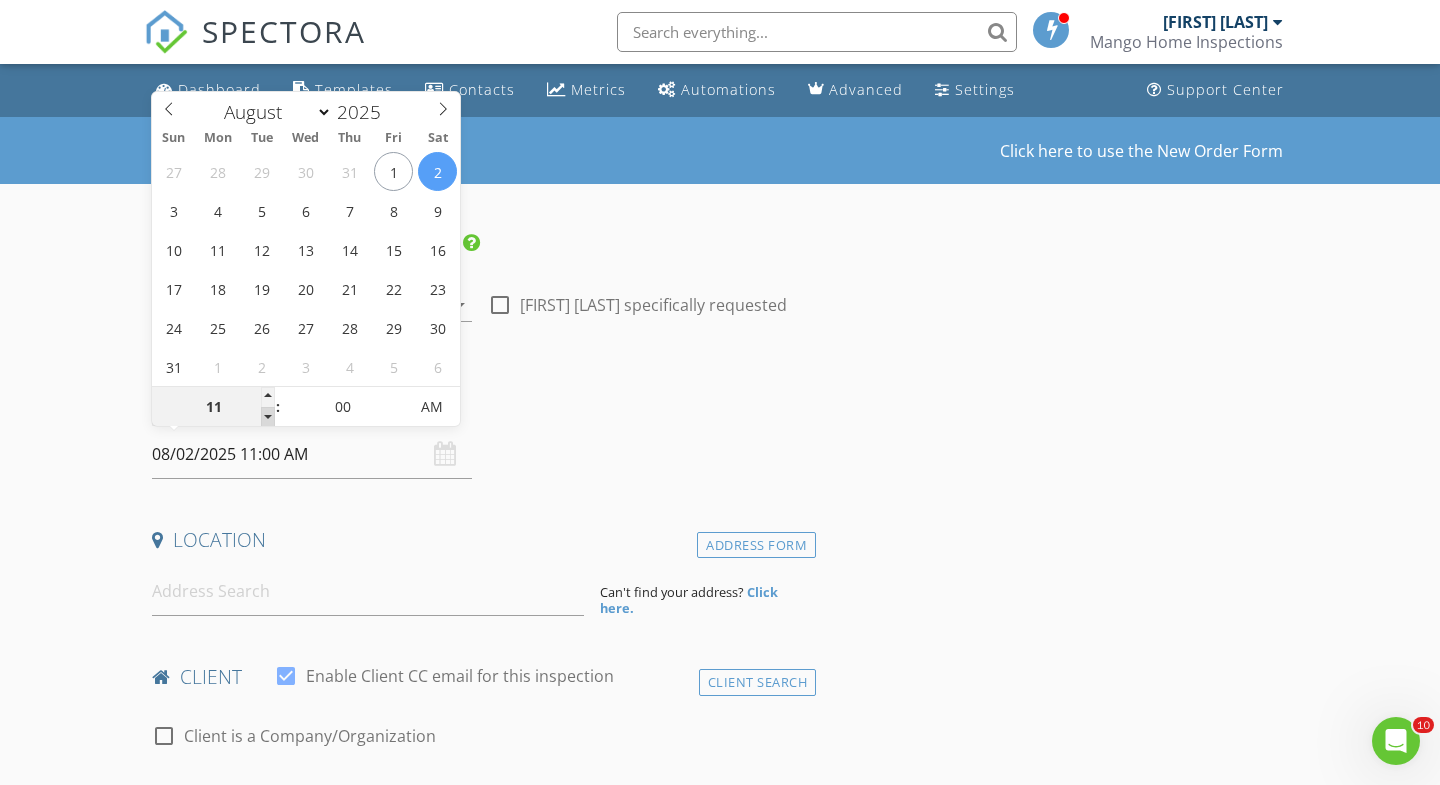 type on "10" 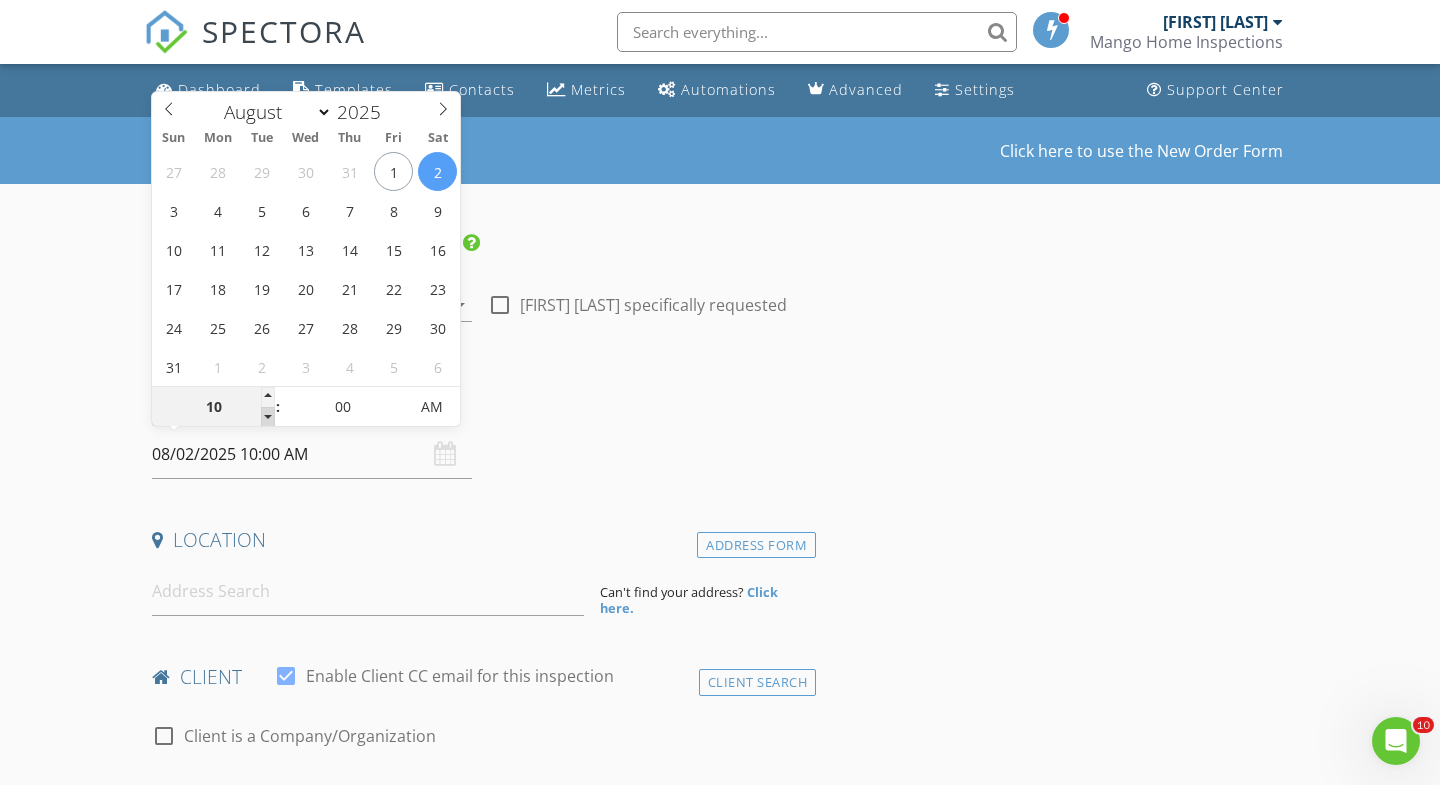 click at bounding box center (268, 417) 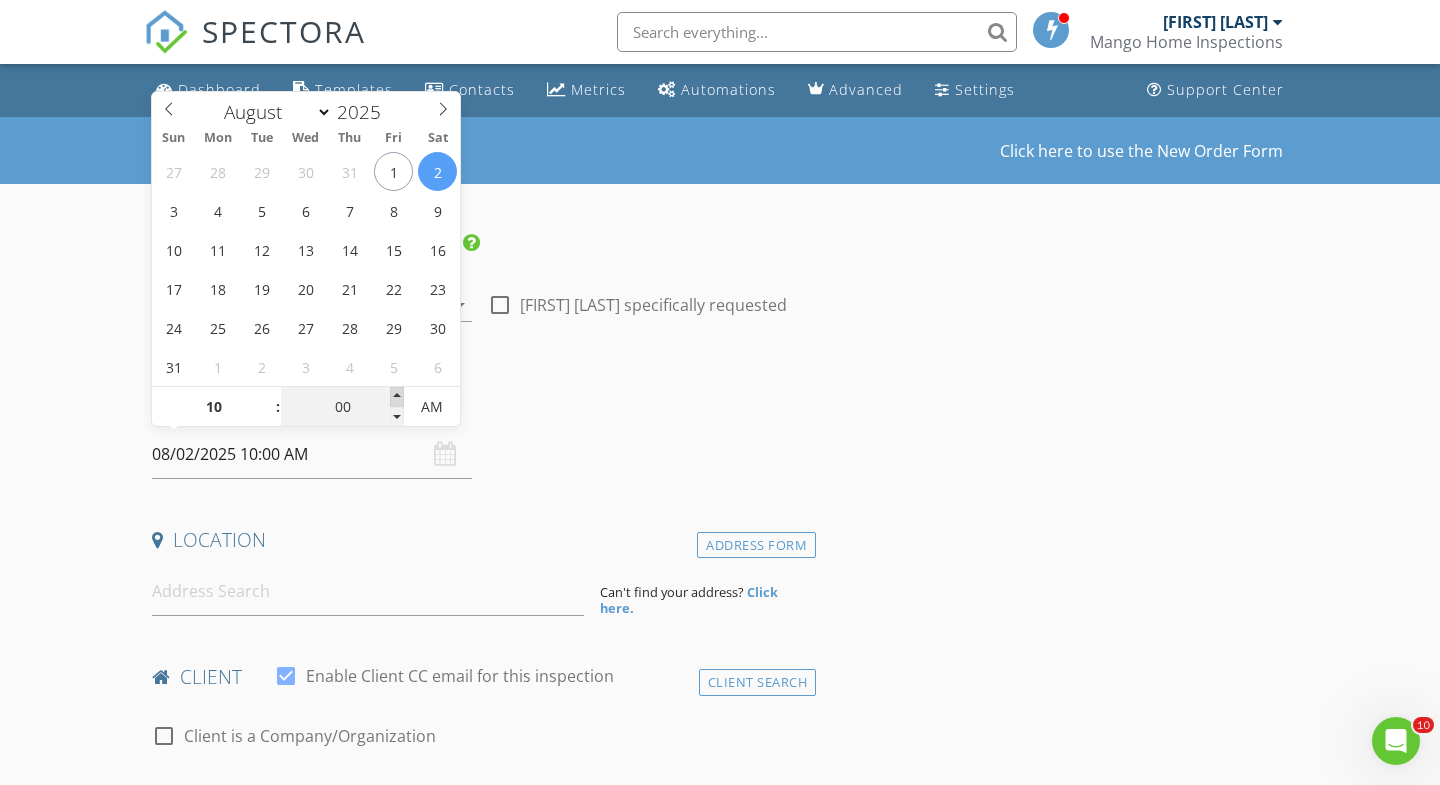 type on "05" 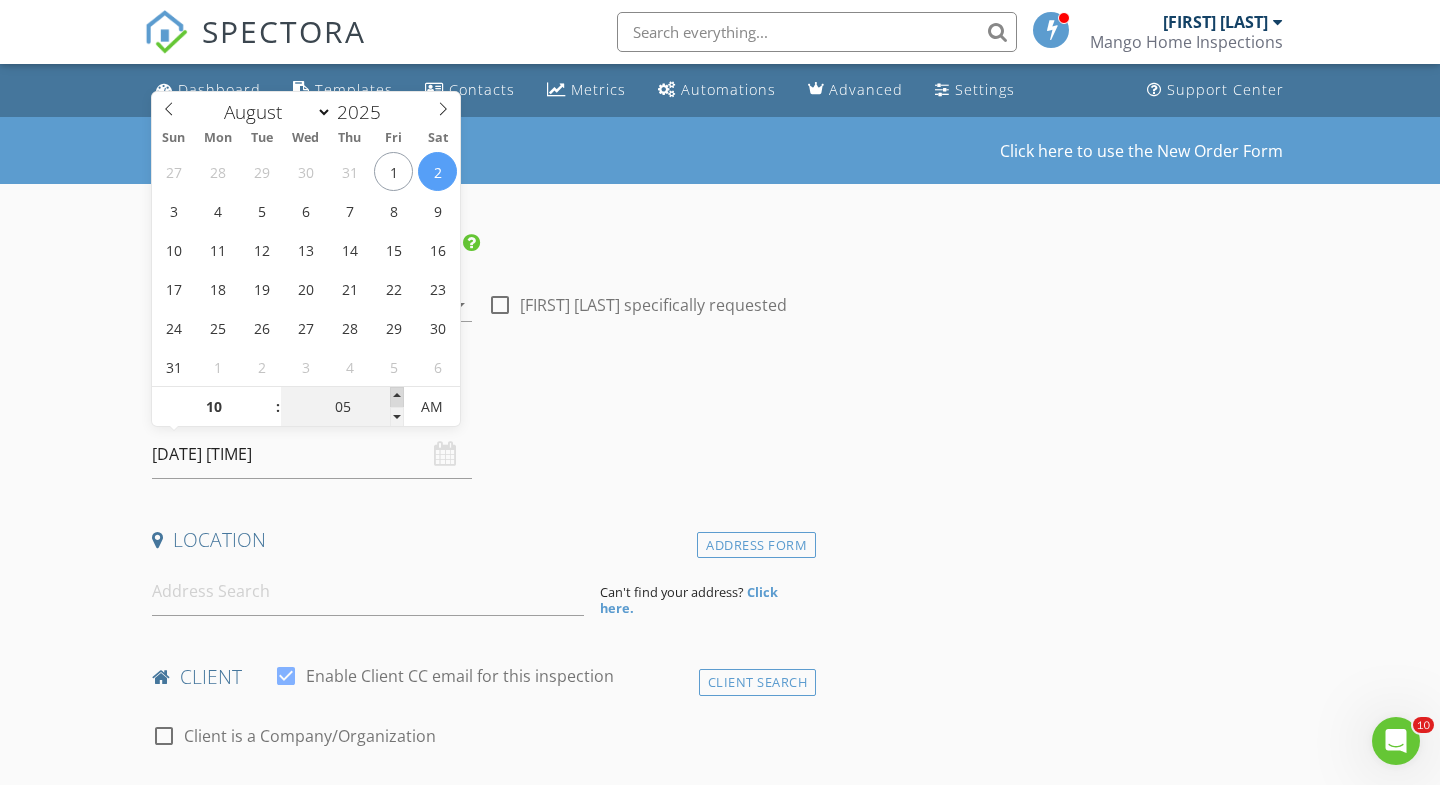 click at bounding box center [397, 397] 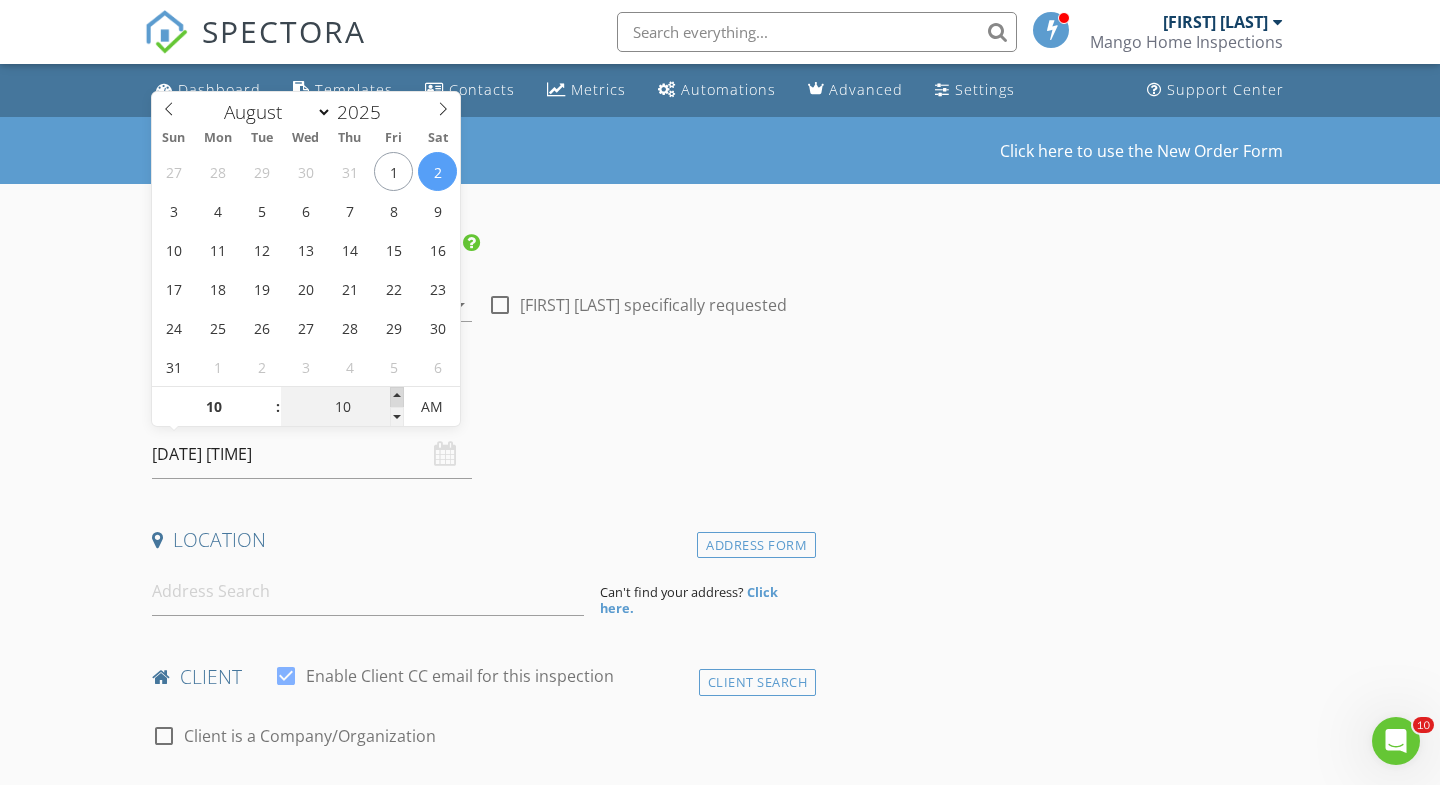 click at bounding box center (397, 397) 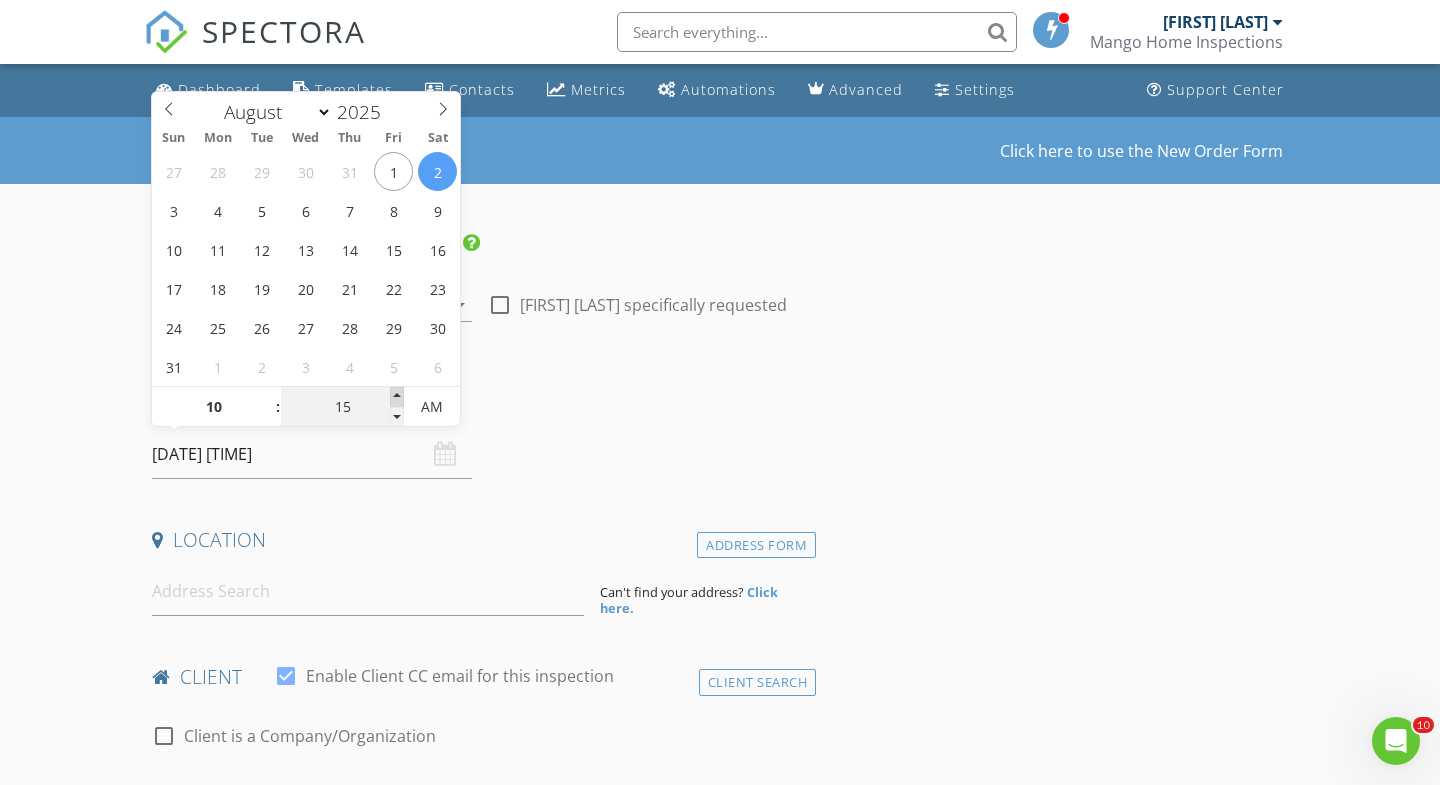 click at bounding box center [397, 397] 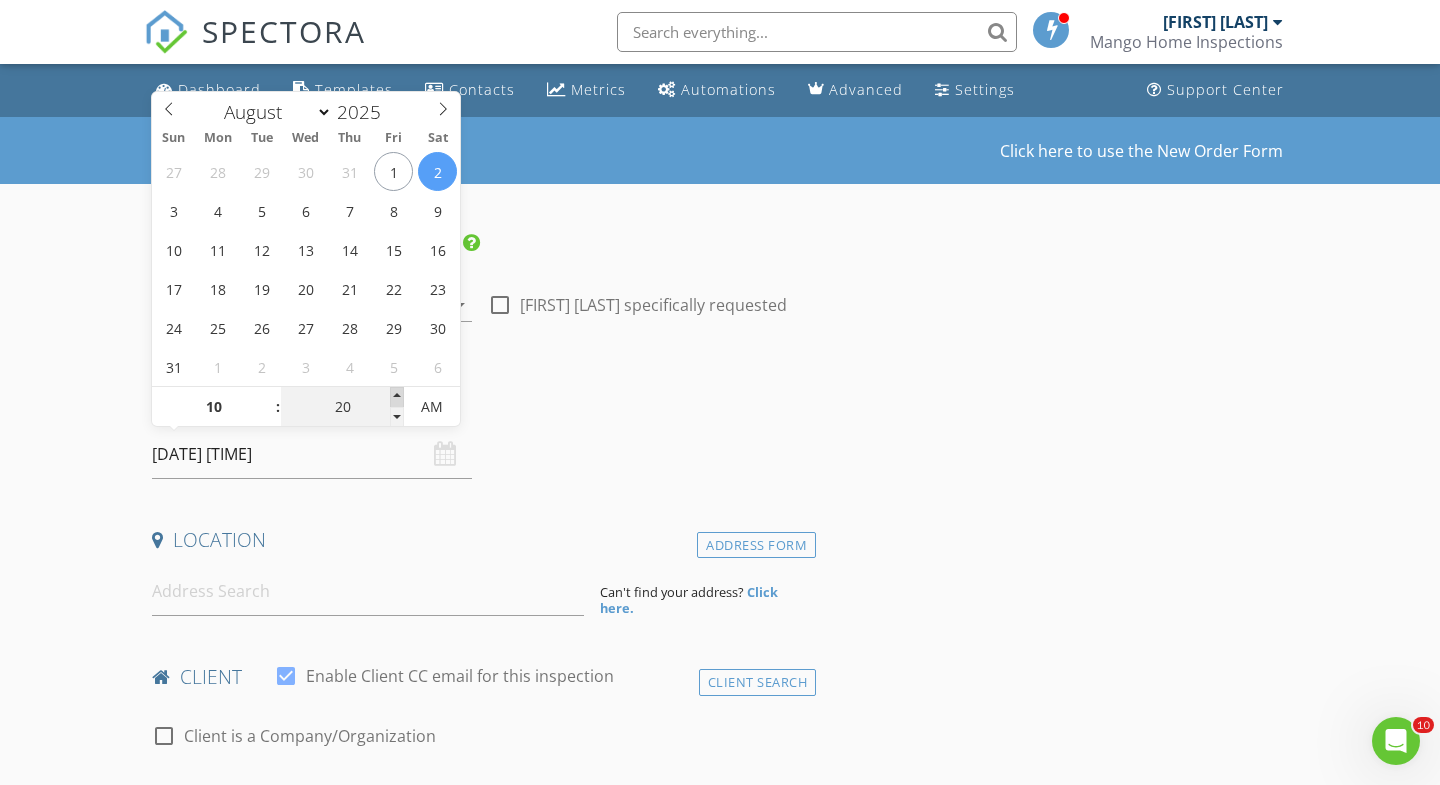 click at bounding box center (397, 397) 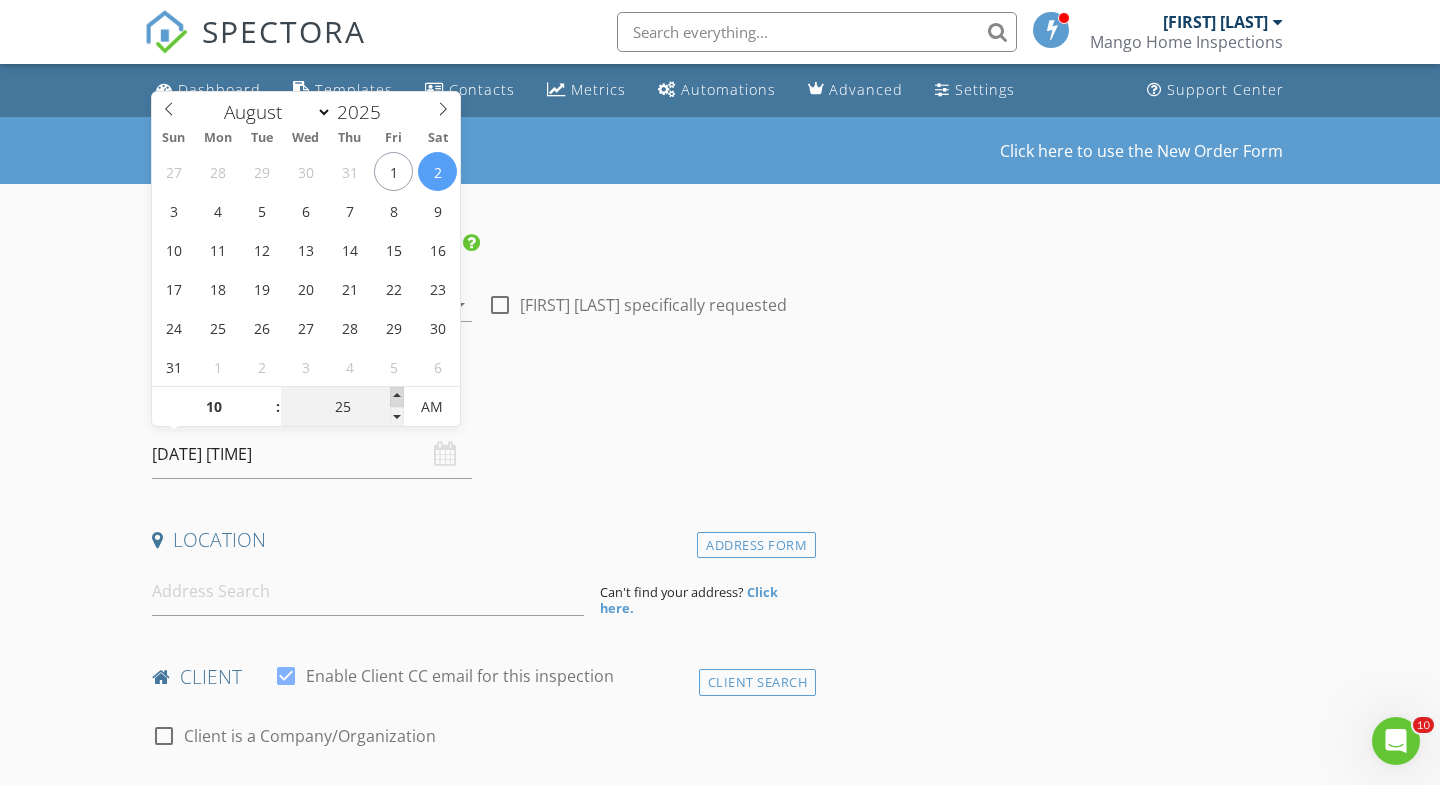 click at bounding box center (397, 397) 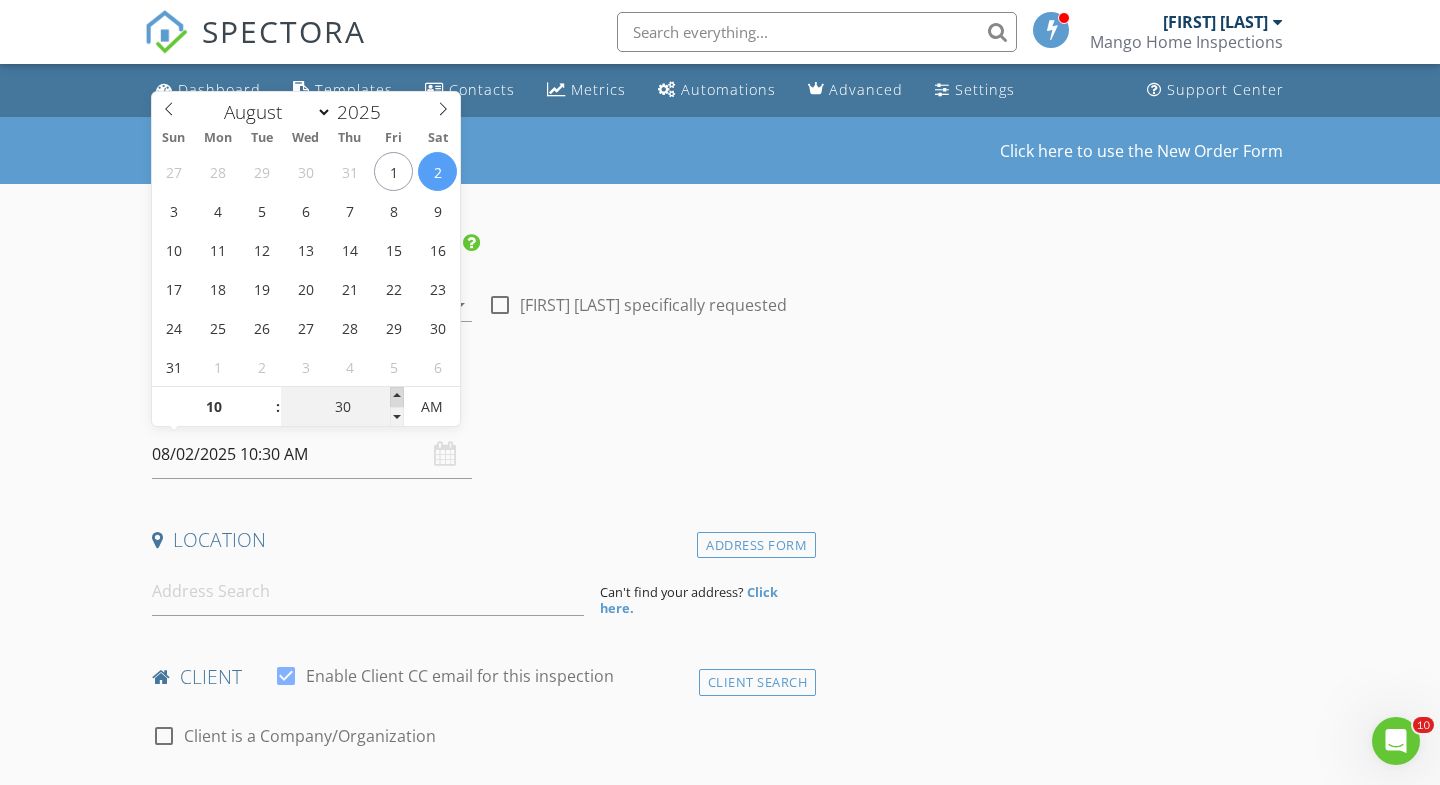 click at bounding box center (397, 397) 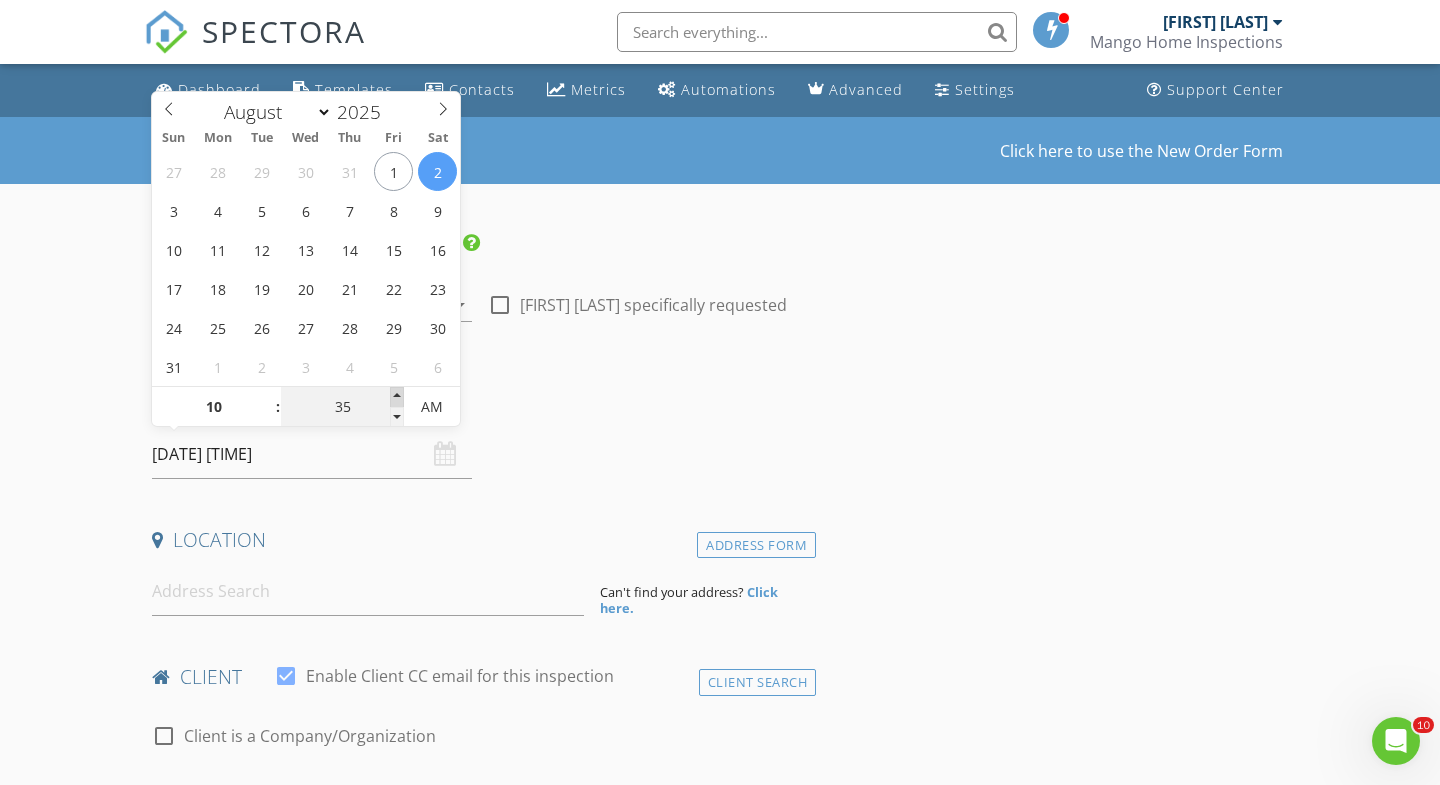 click at bounding box center [397, 397] 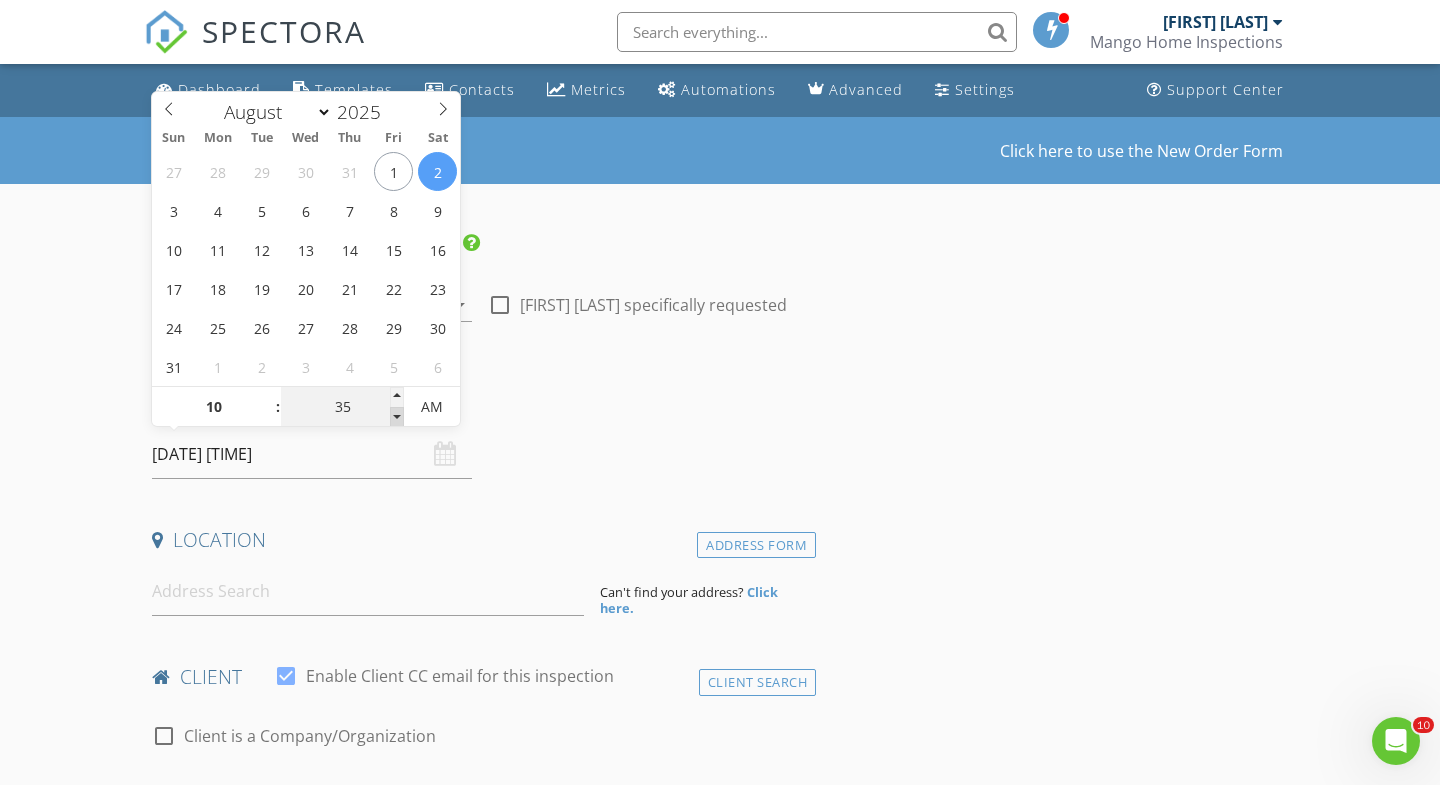 type on "30" 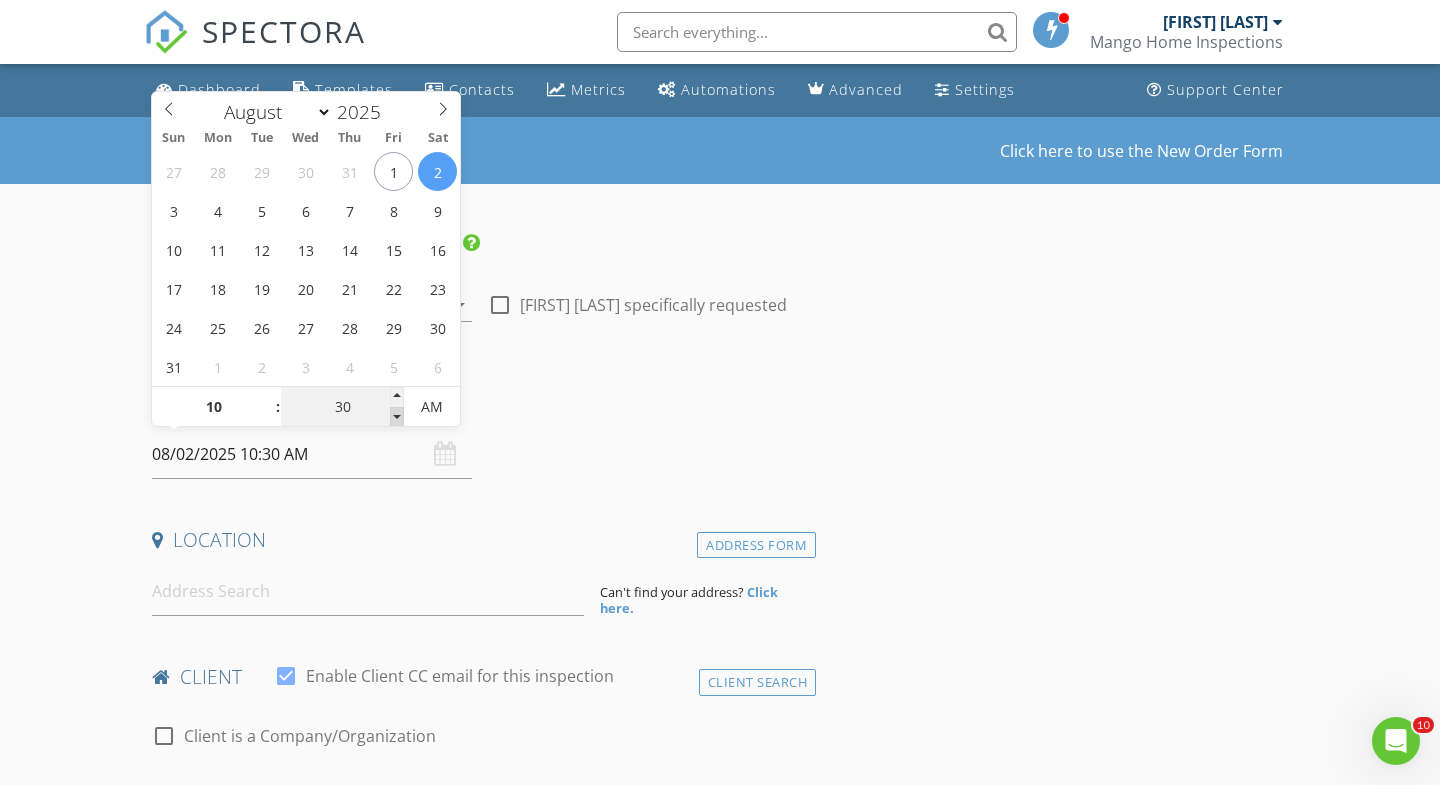 click at bounding box center [397, 417] 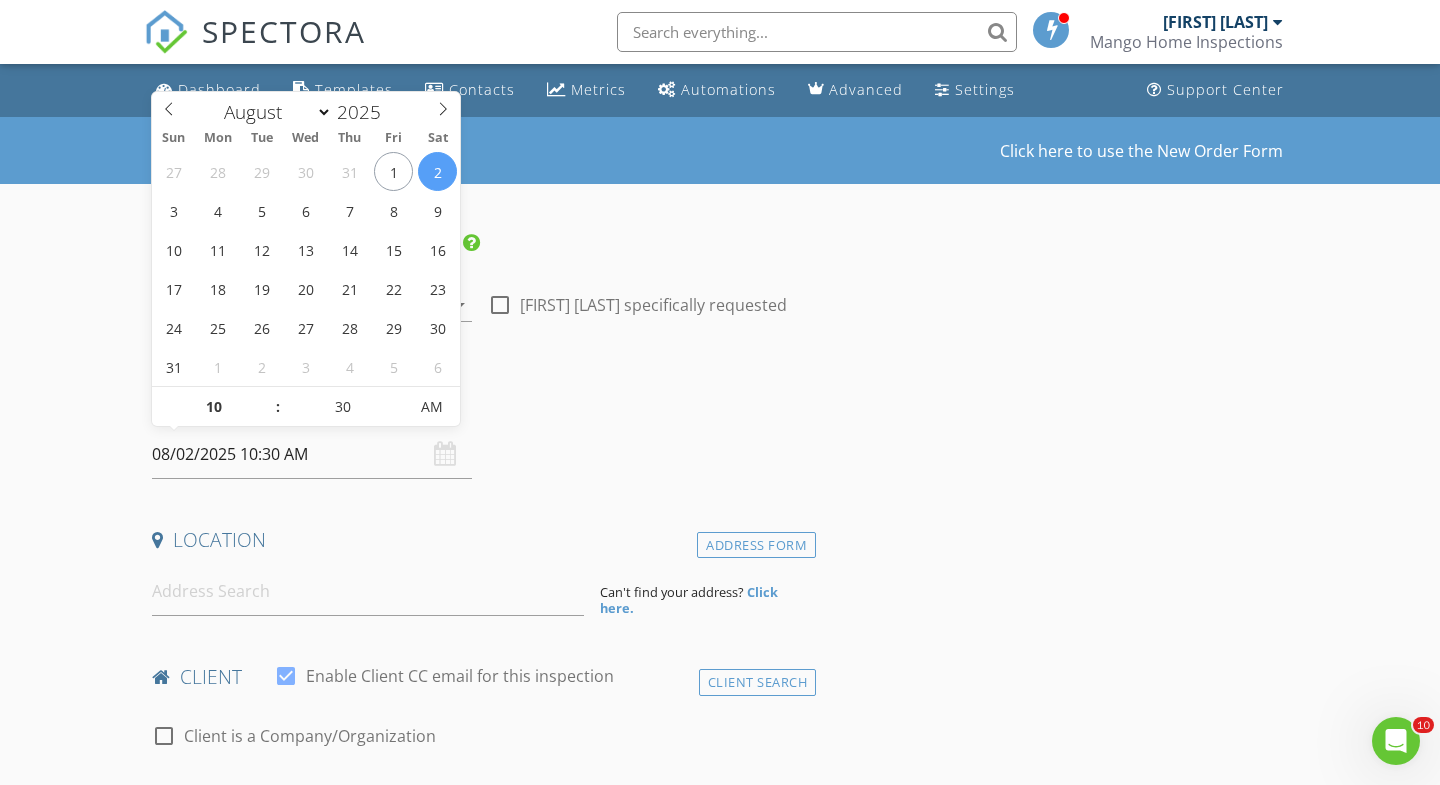 click on "INSPECTOR(S)
check_box   Brad Lowery   PRIMARY   Brad Lowery arrow_drop_down   check_box_outline_blank Brad Lowery specifically requested
Date/Time
08/02/2025 10:30 AM
Location
Address Form       Can't find your address?   Click here.
client
check_box Enable Client CC email for this inspection   Client Search     check_box_outline_blank Client is a Company/Organization     First Name   Last Name   Email   CC Email   Phone           Notes   Private Notes
ADD ADDITIONAL client
SERVICES
check_box_outline_blank   Re-inspection   check_box_outline_blank   Consultation   check_box_outline_blank   Residential Inspection   arrow_drop_down     Select Discount Code arrow_drop_down    Charges       TOTAL   $0.00    Duration    No services with durations selected      Templates" at bounding box center [480, 1642] 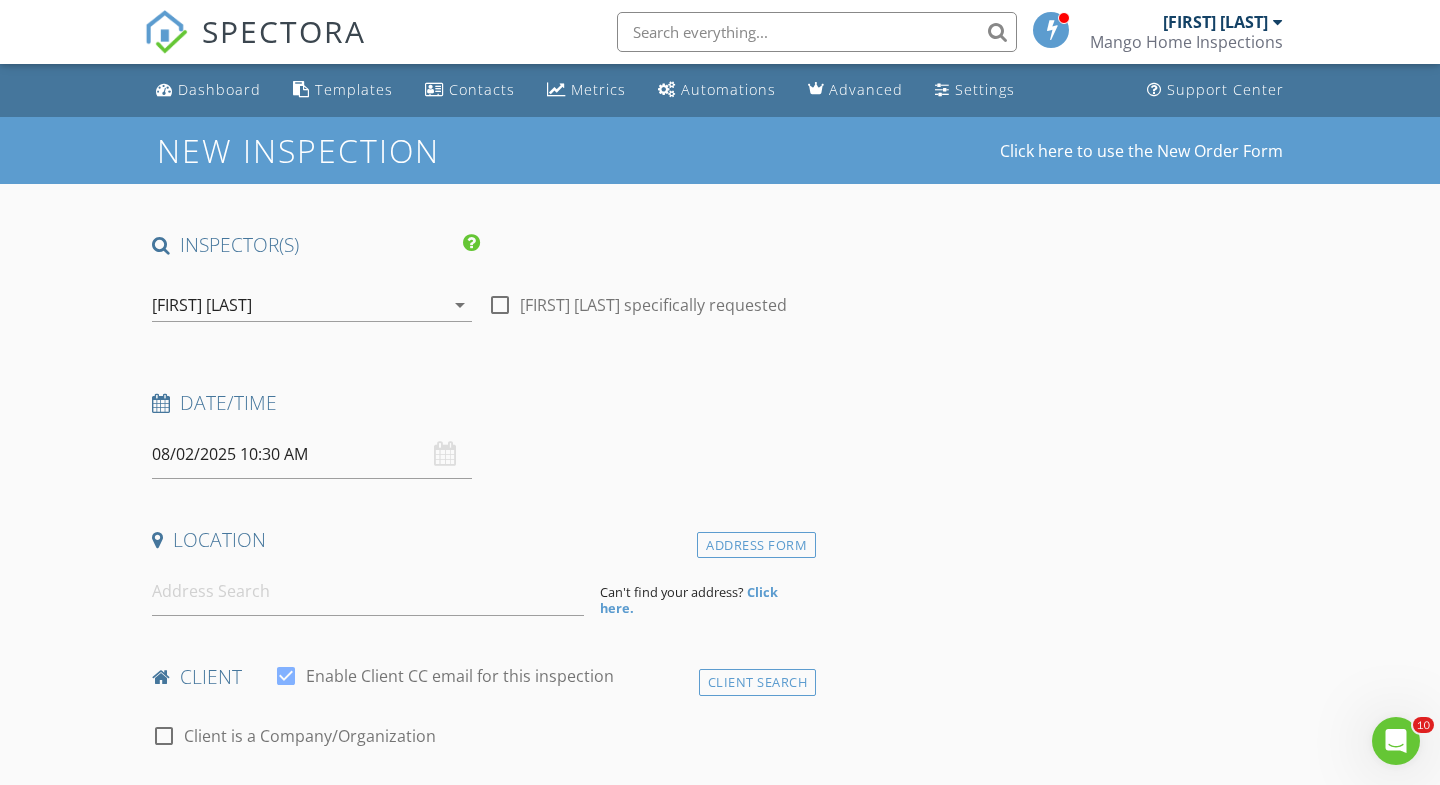 scroll, scrollTop: 0, scrollLeft: 0, axis: both 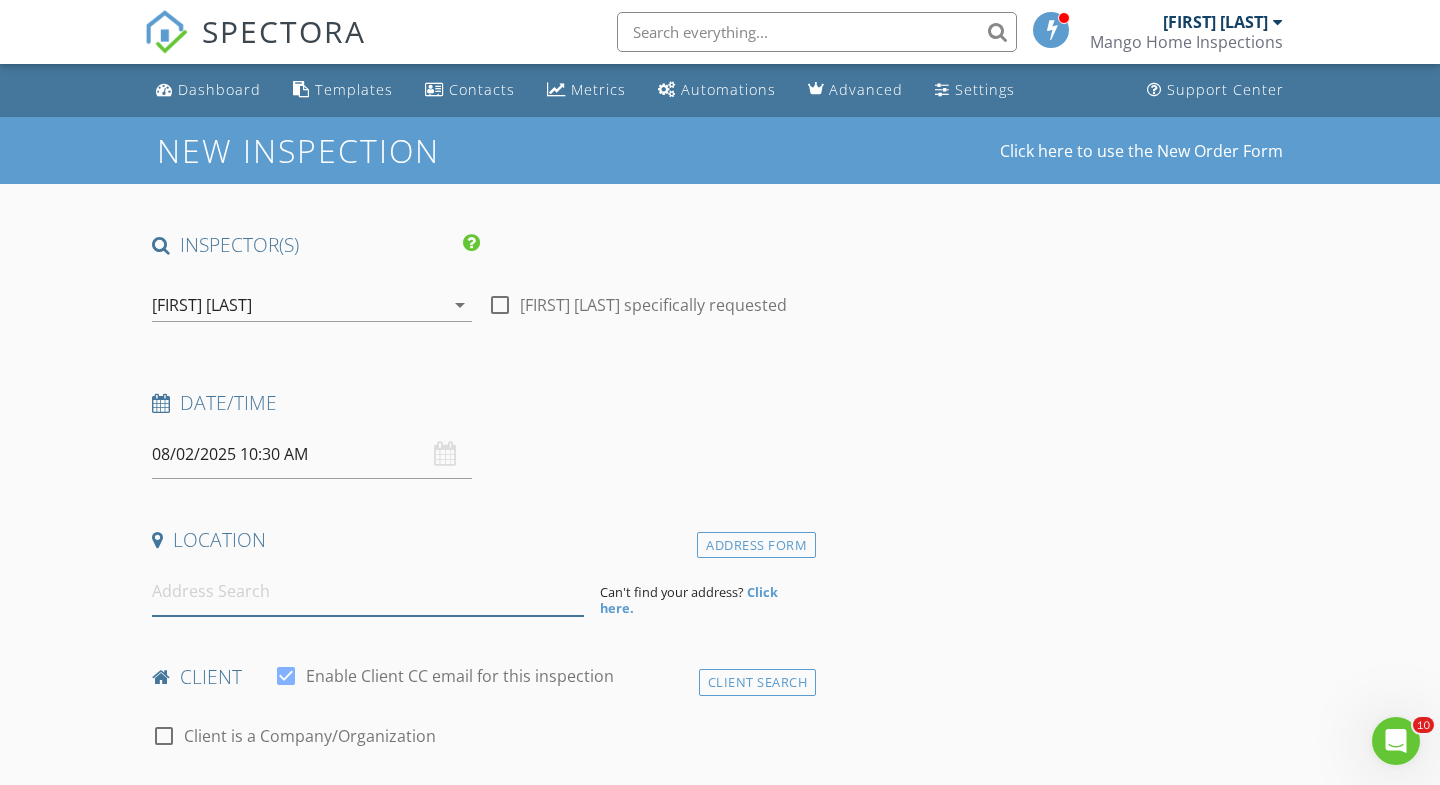 click at bounding box center (368, 591) 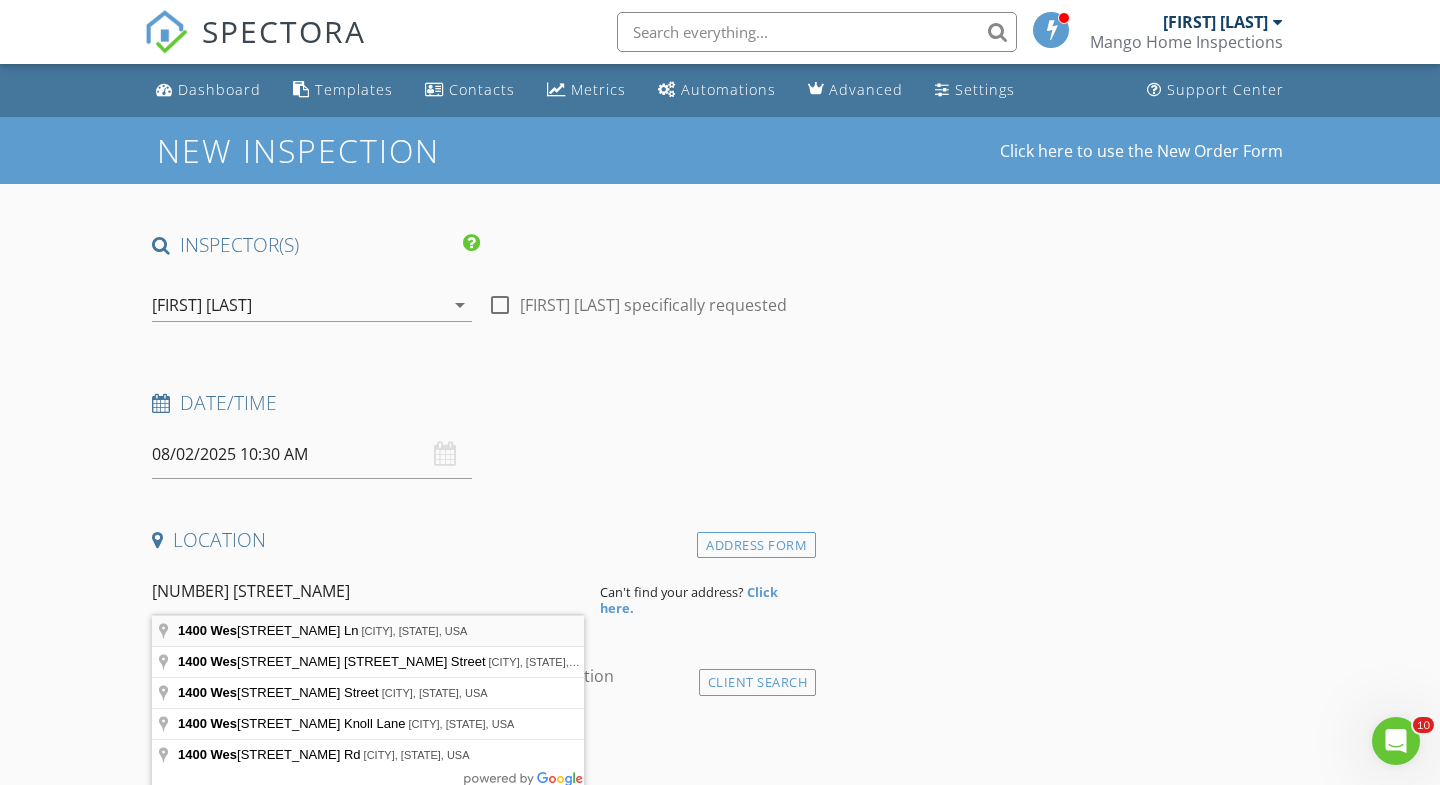 type on "1400 Westshire Ln, Richmond, VA, USA" 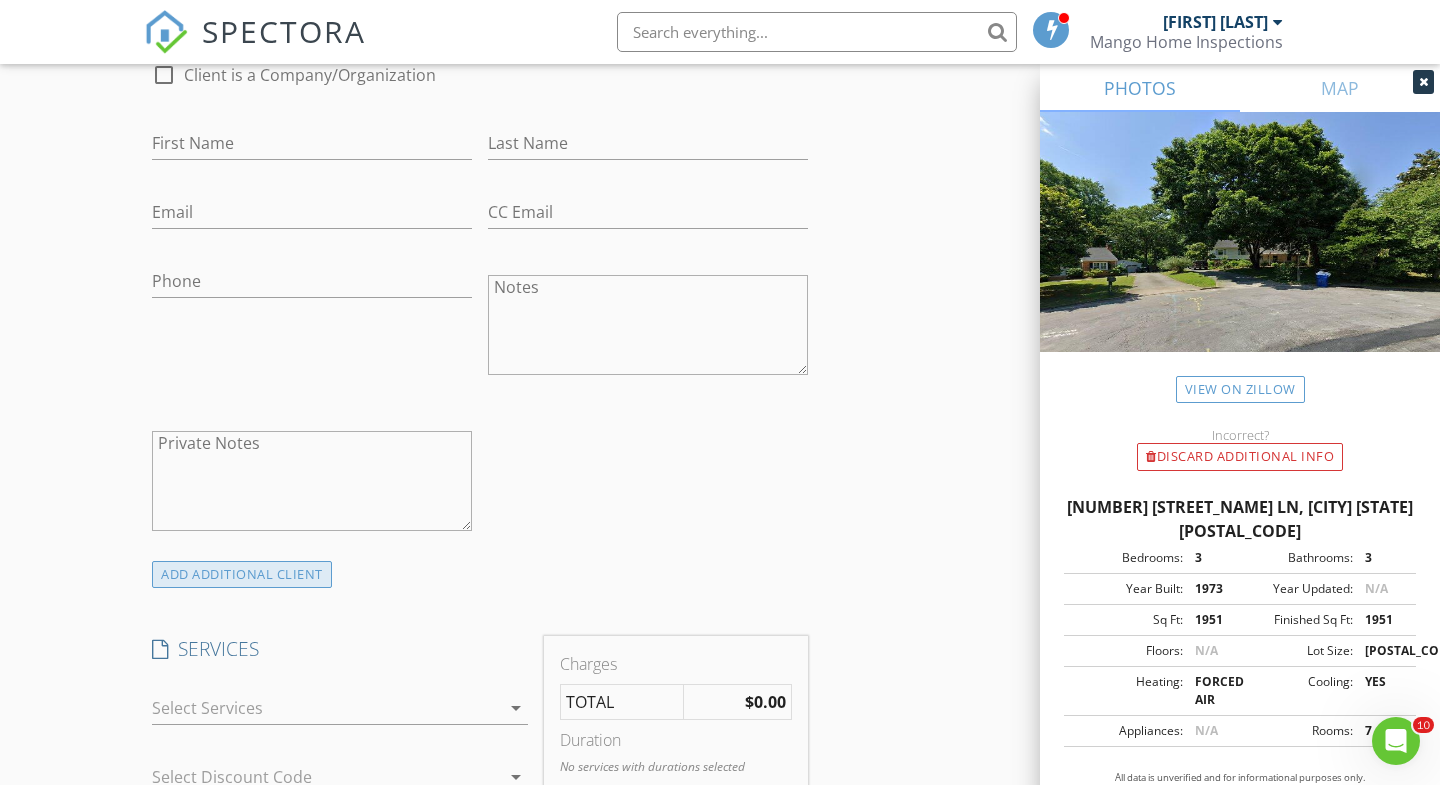 scroll, scrollTop: 1063, scrollLeft: 0, axis: vertical 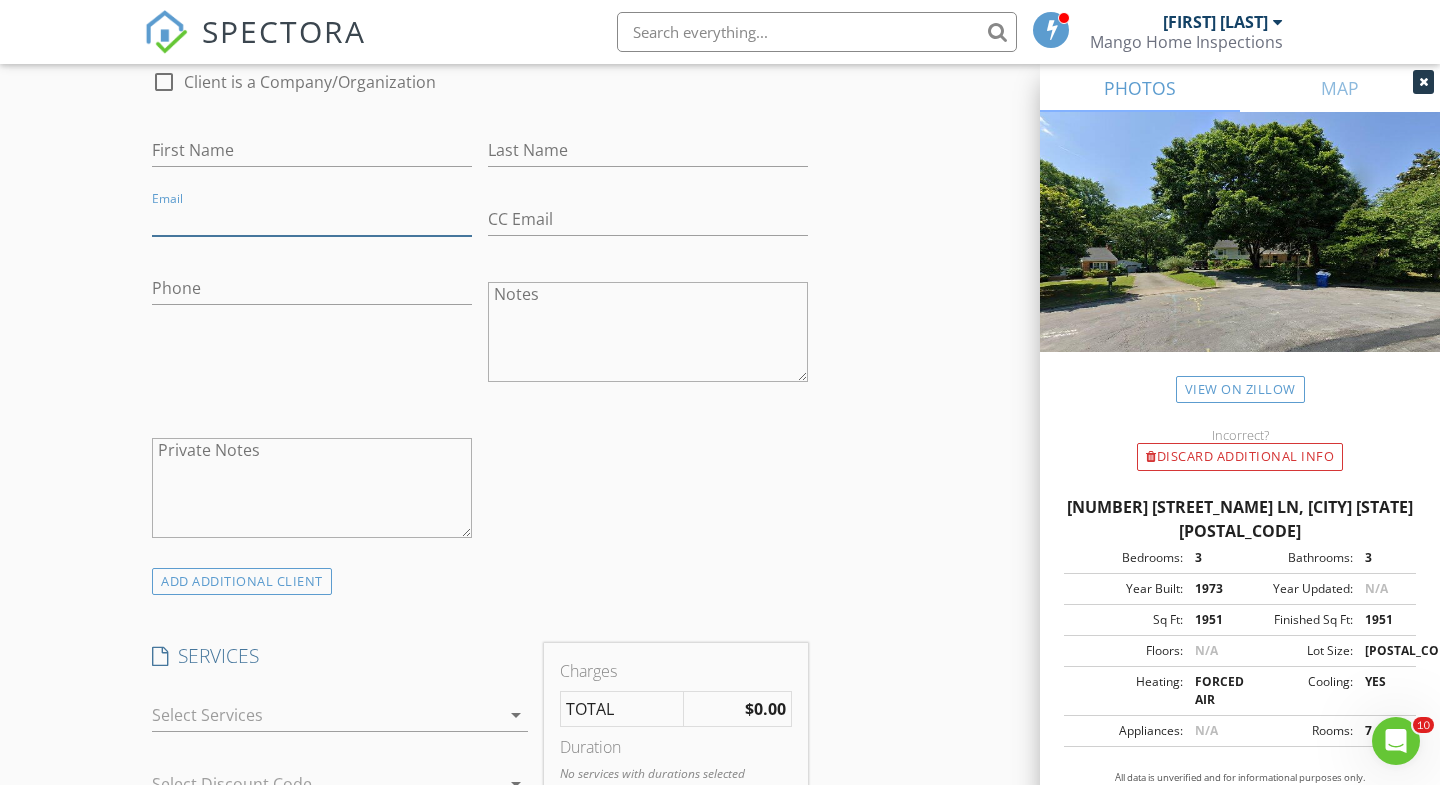 click on "Email" at bounding box center [312, 219] 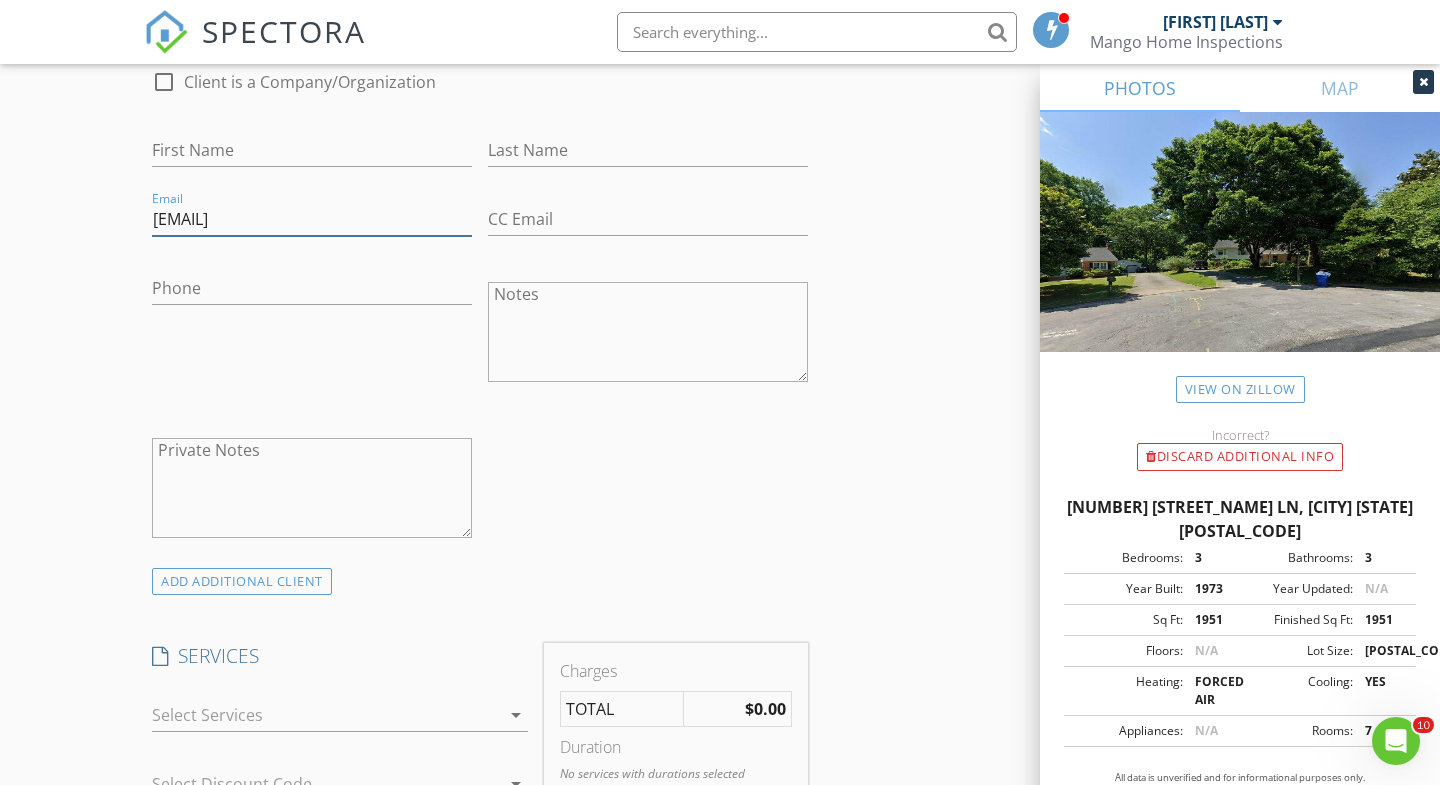 type on "[FIRST].[LASTNAME].[LASTNAME]@example.com" 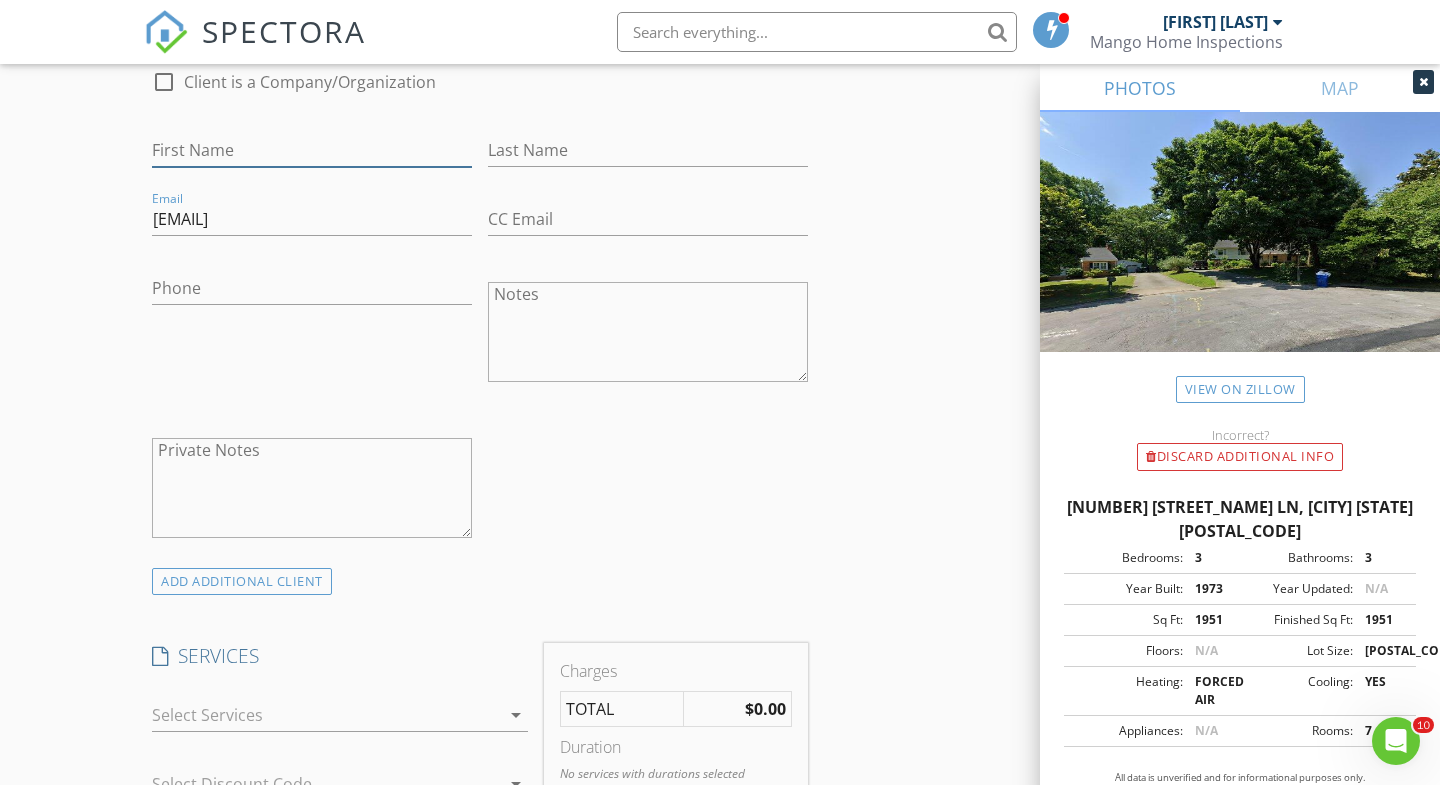 click on "First Name" at bounding box center (312, 150) 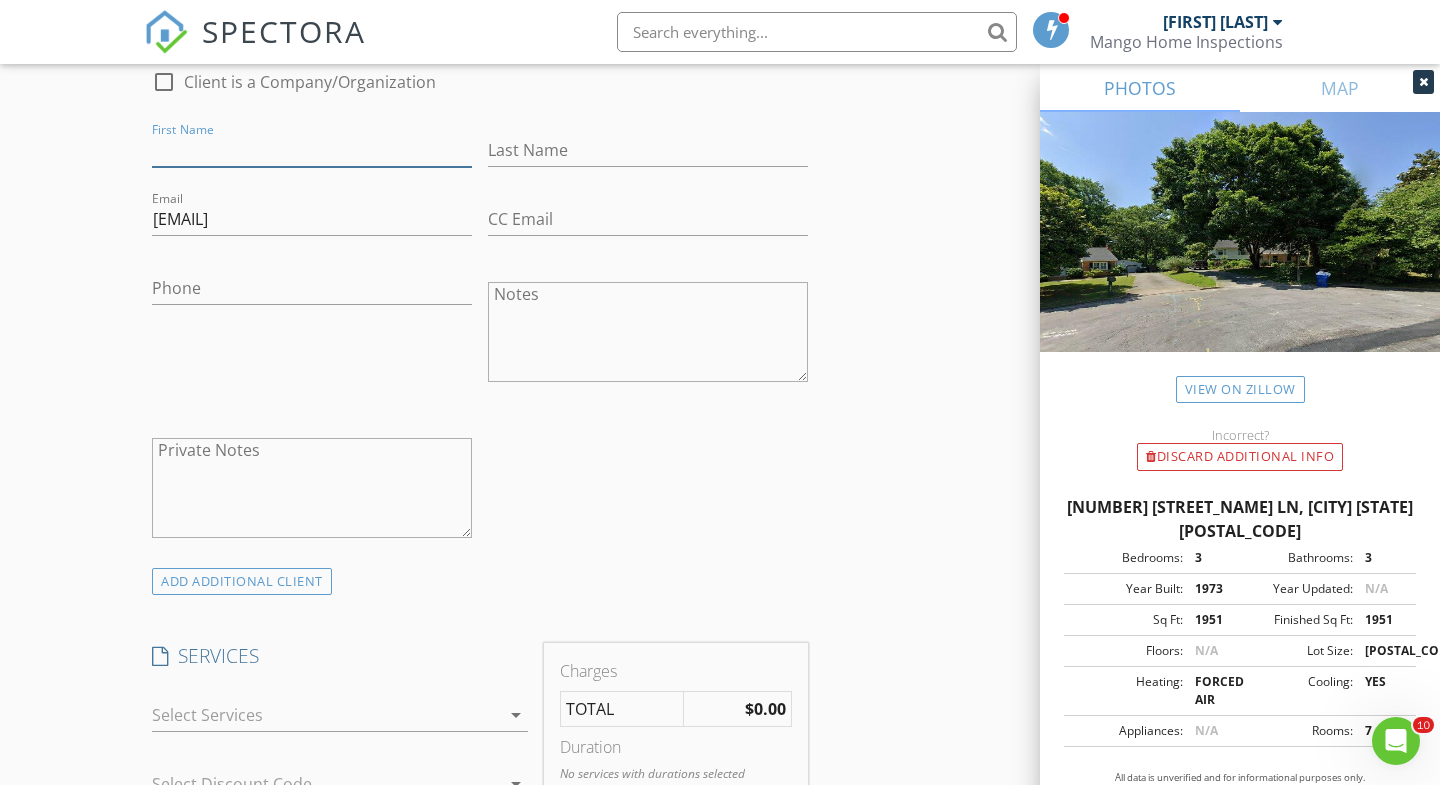paste on "[FIRST] [LAST]" 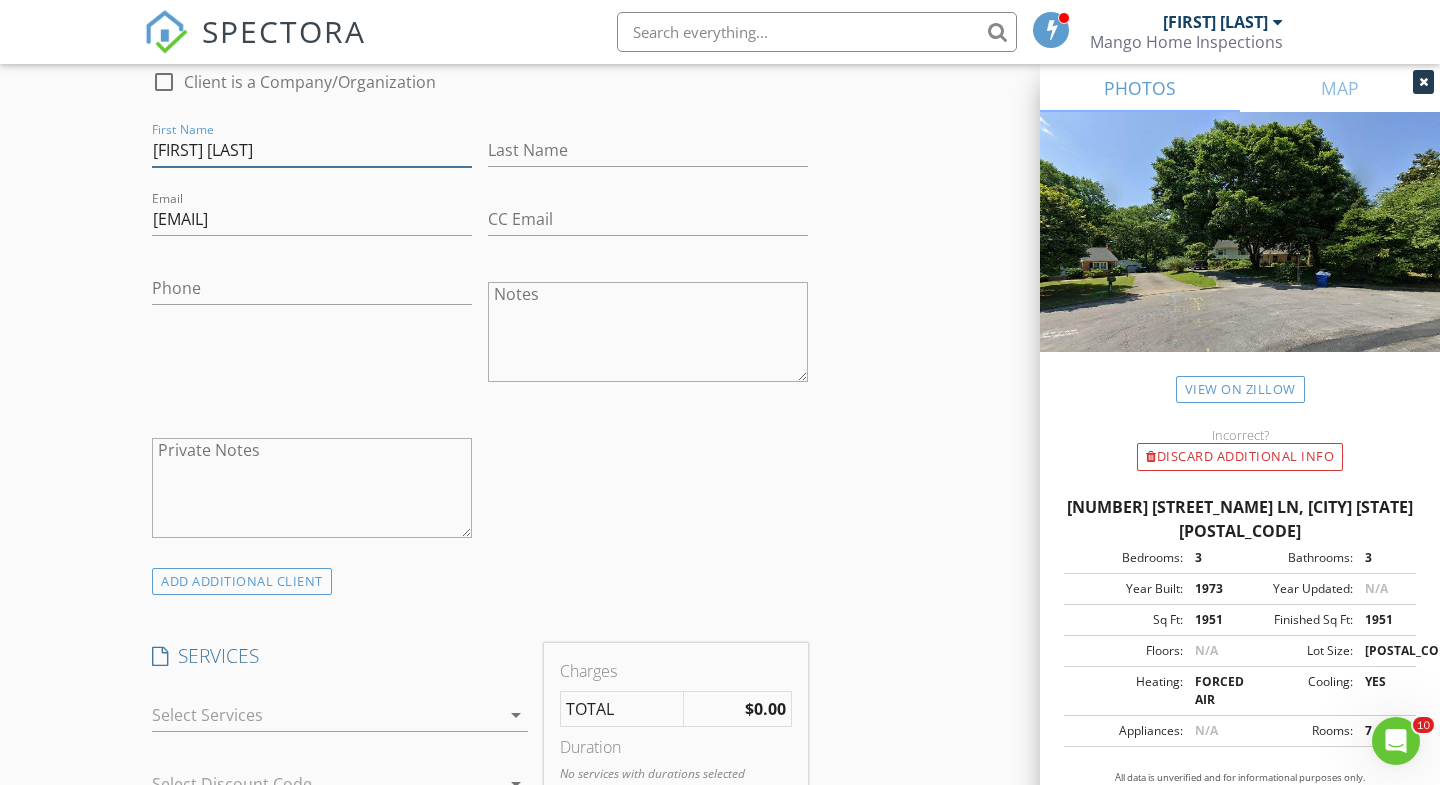 type on "[FIRST] [LAST]" 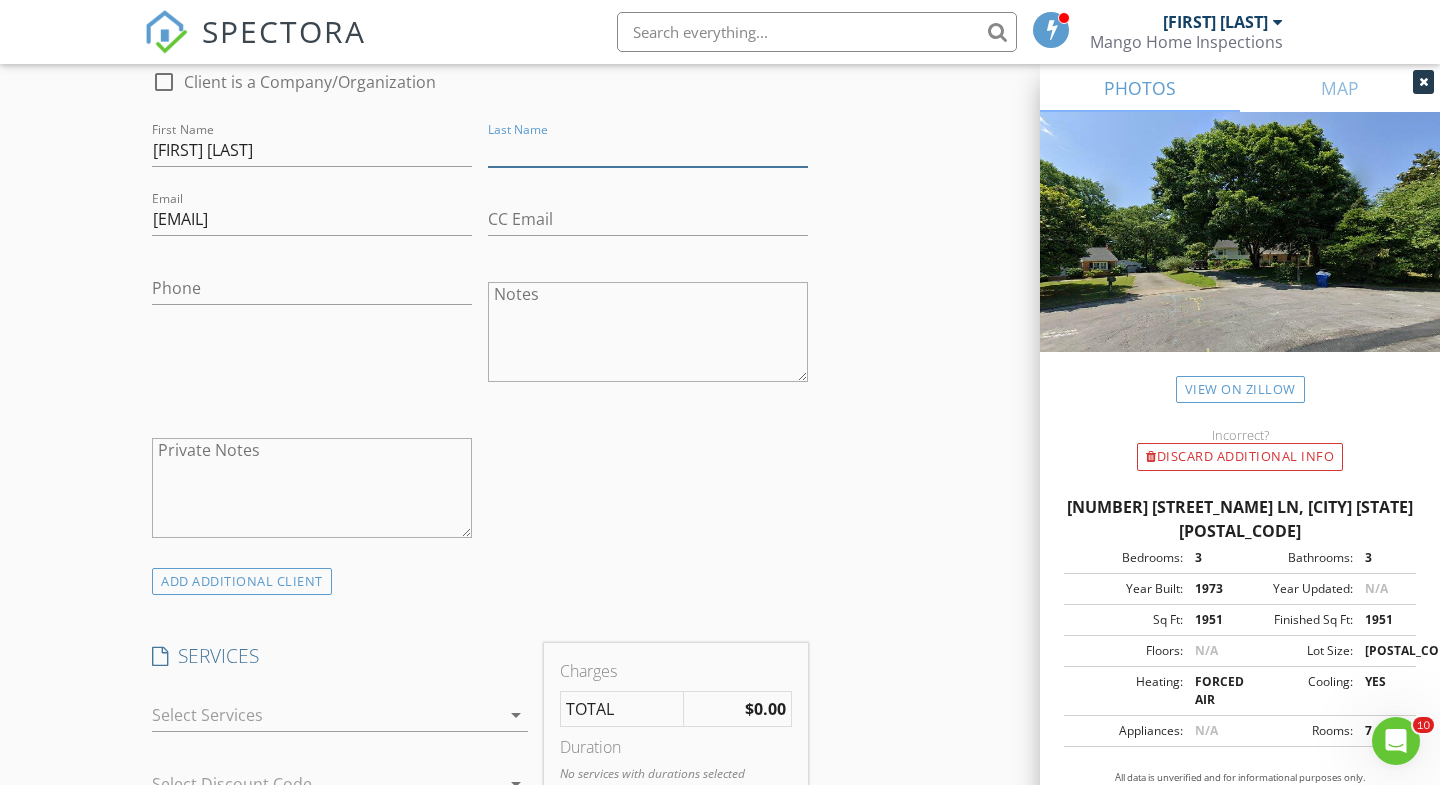 paste on "[FIRST] [LAST]" 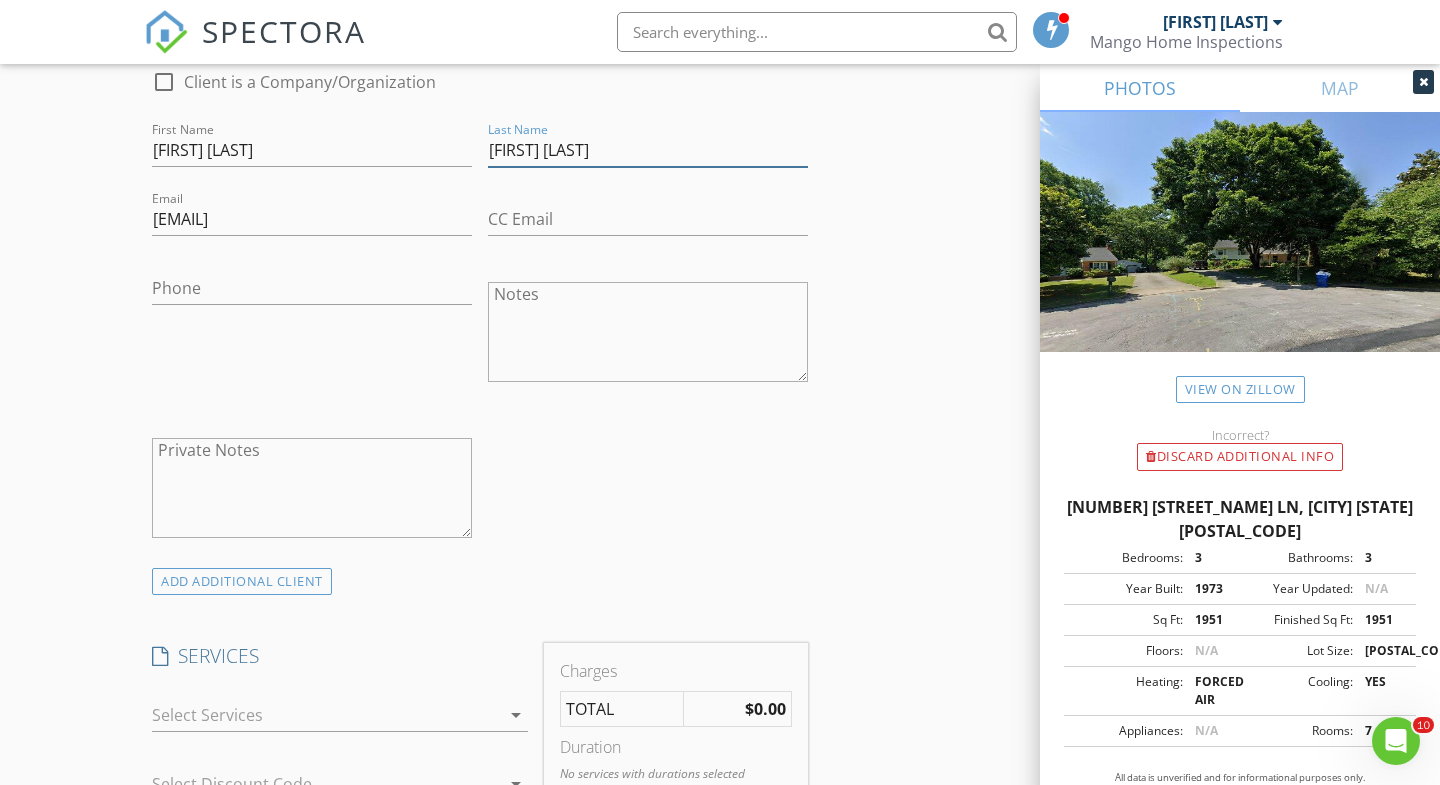 drag, startPoint x: 524, startPoint y: 149, endPoint x: 440, endPoint y: 143, distance: 84.21401 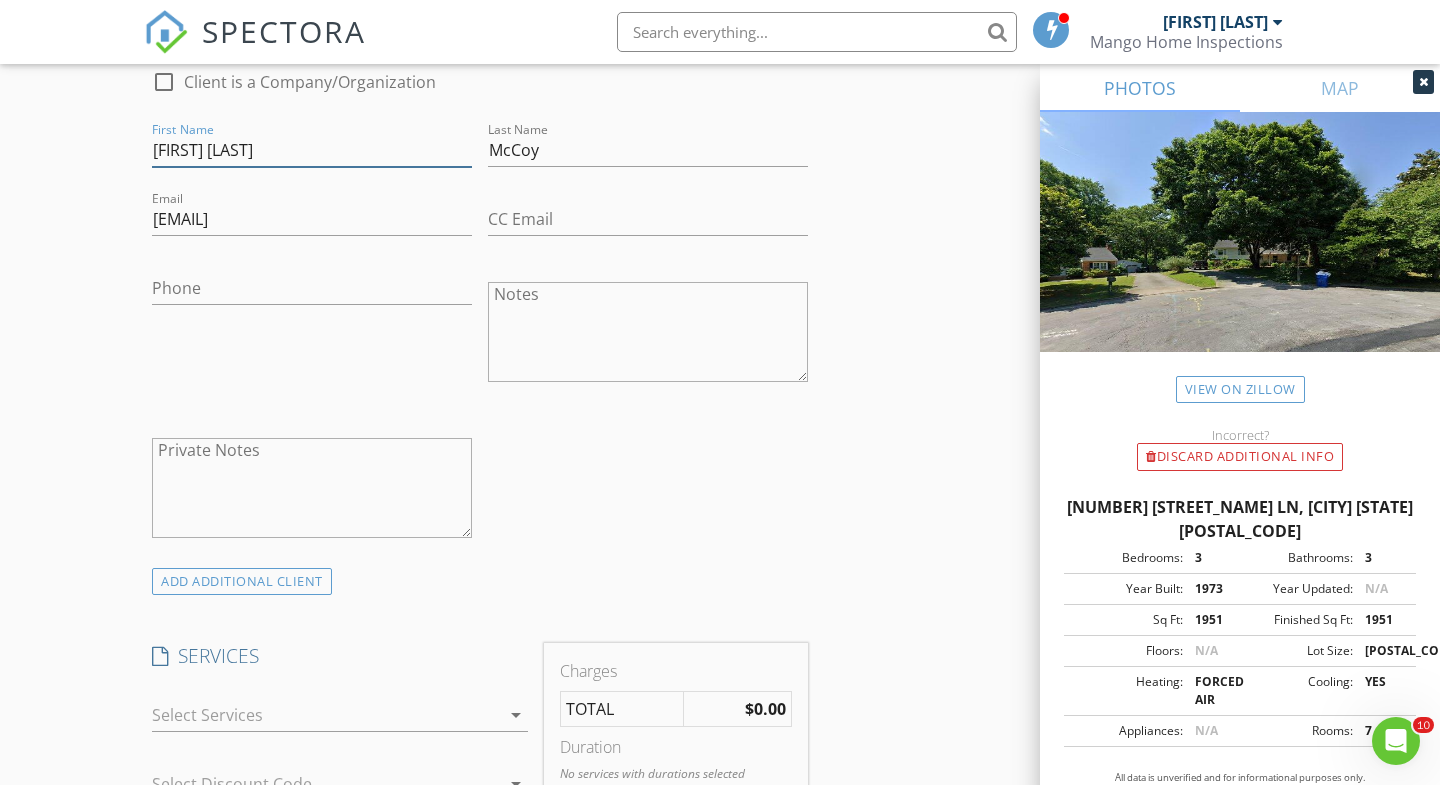 drag, startPoint x: 189, startPoint y: 148, endPoint x: 286, endPoint y: 161, distance: 97.867256 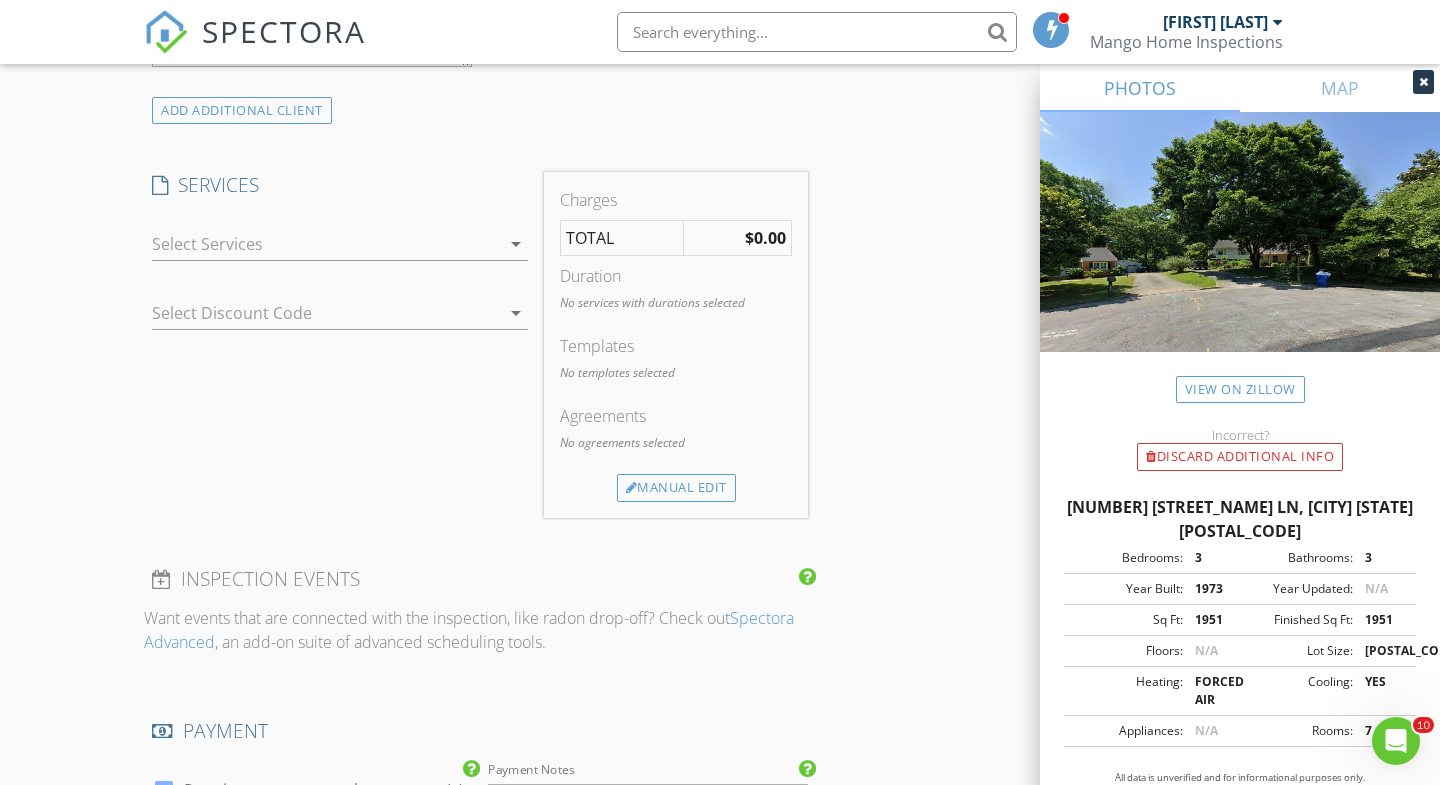 scroll, scrollTop: 1642, scrollLeft: 0, axis: vertical 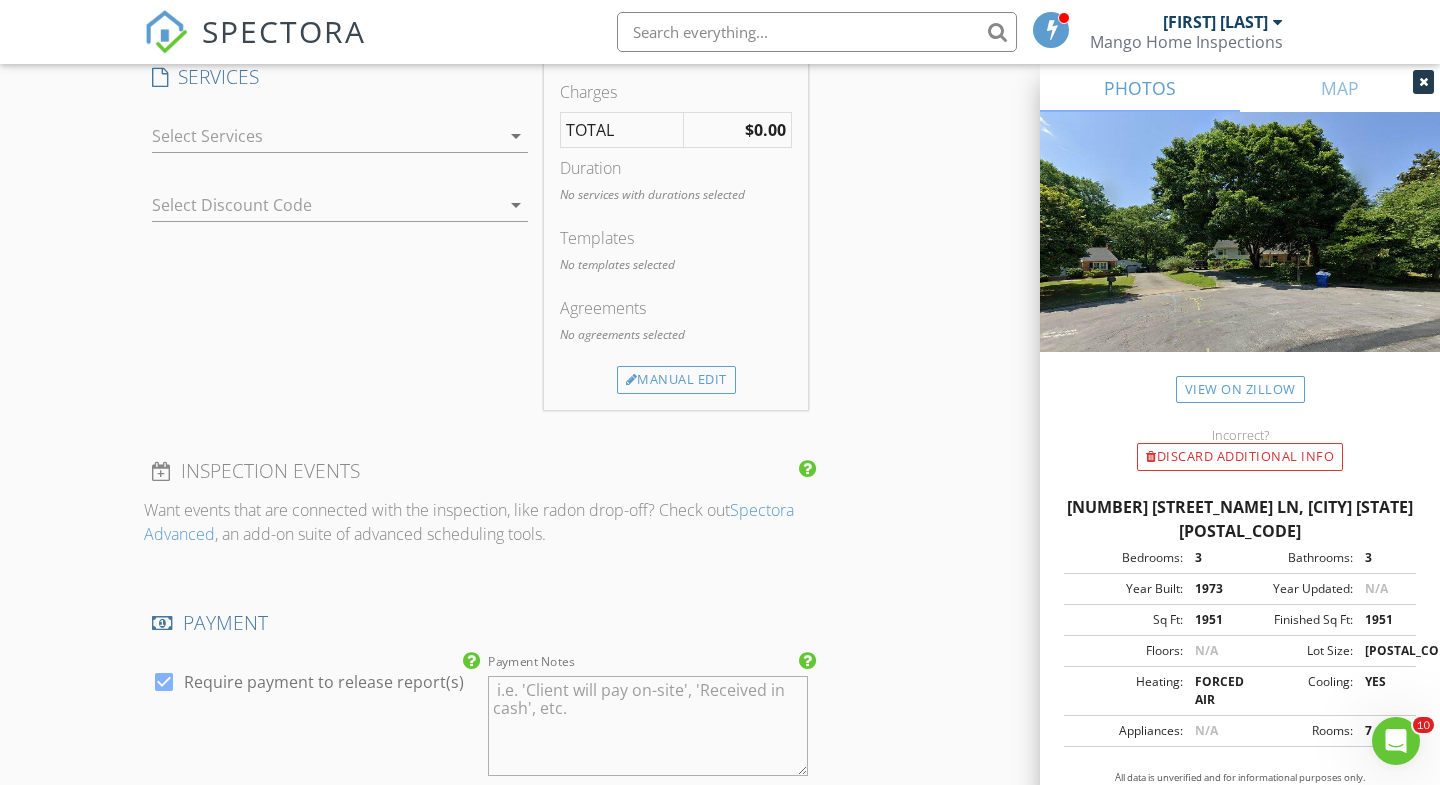 type on "April" 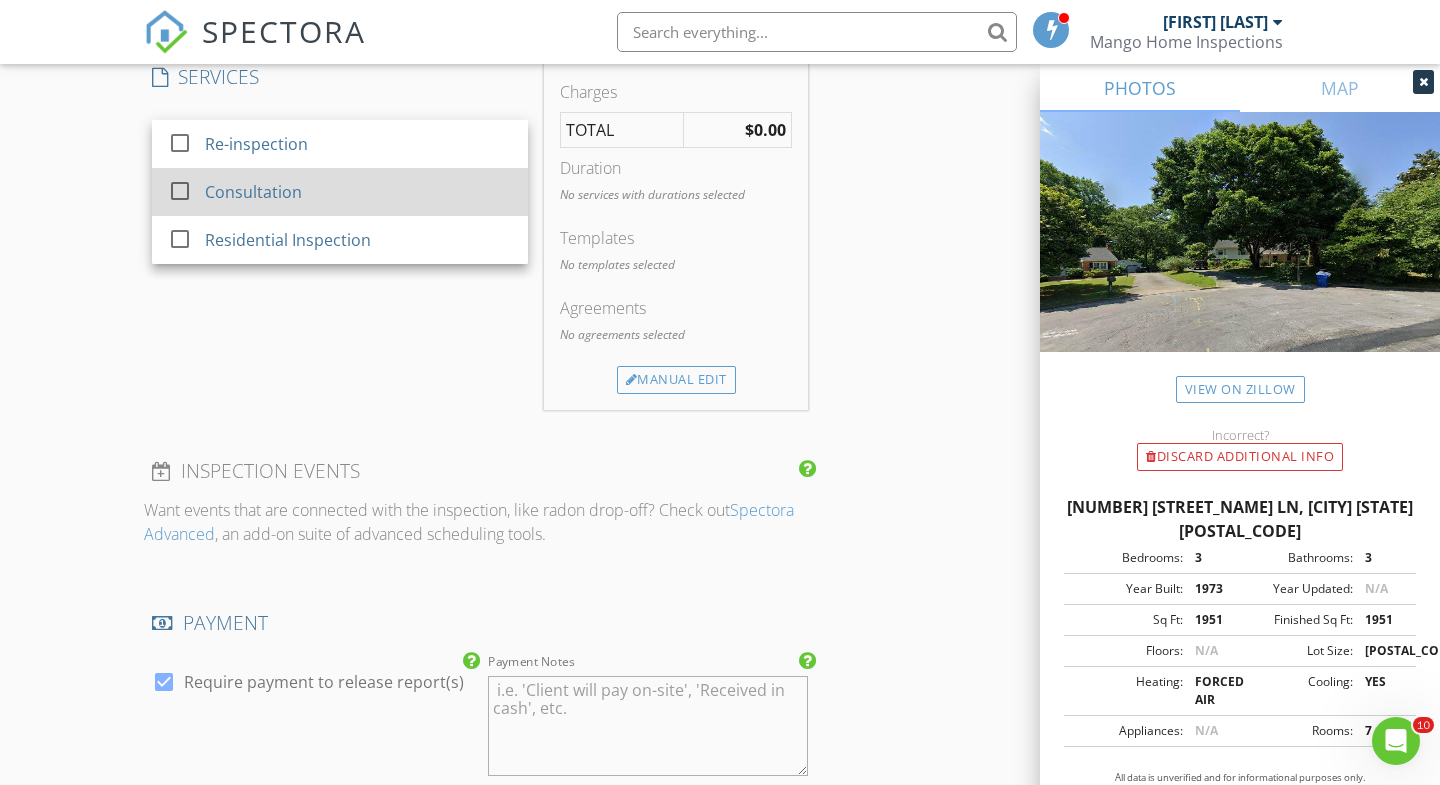 click on "Consultation" at bounding box center (358, 192) 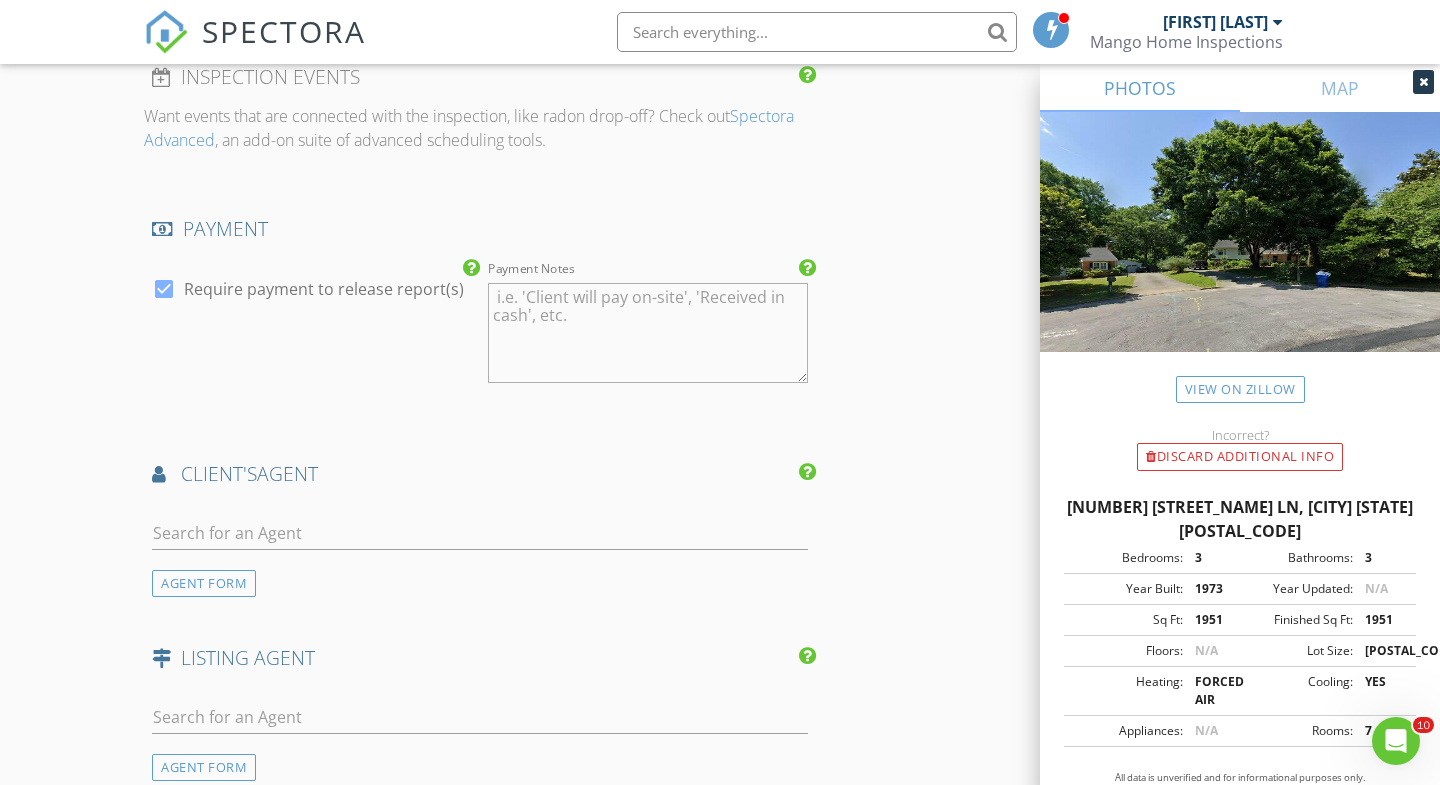 scroll, scrollTop: 2191, scrollLeft: 0, axis: vertical 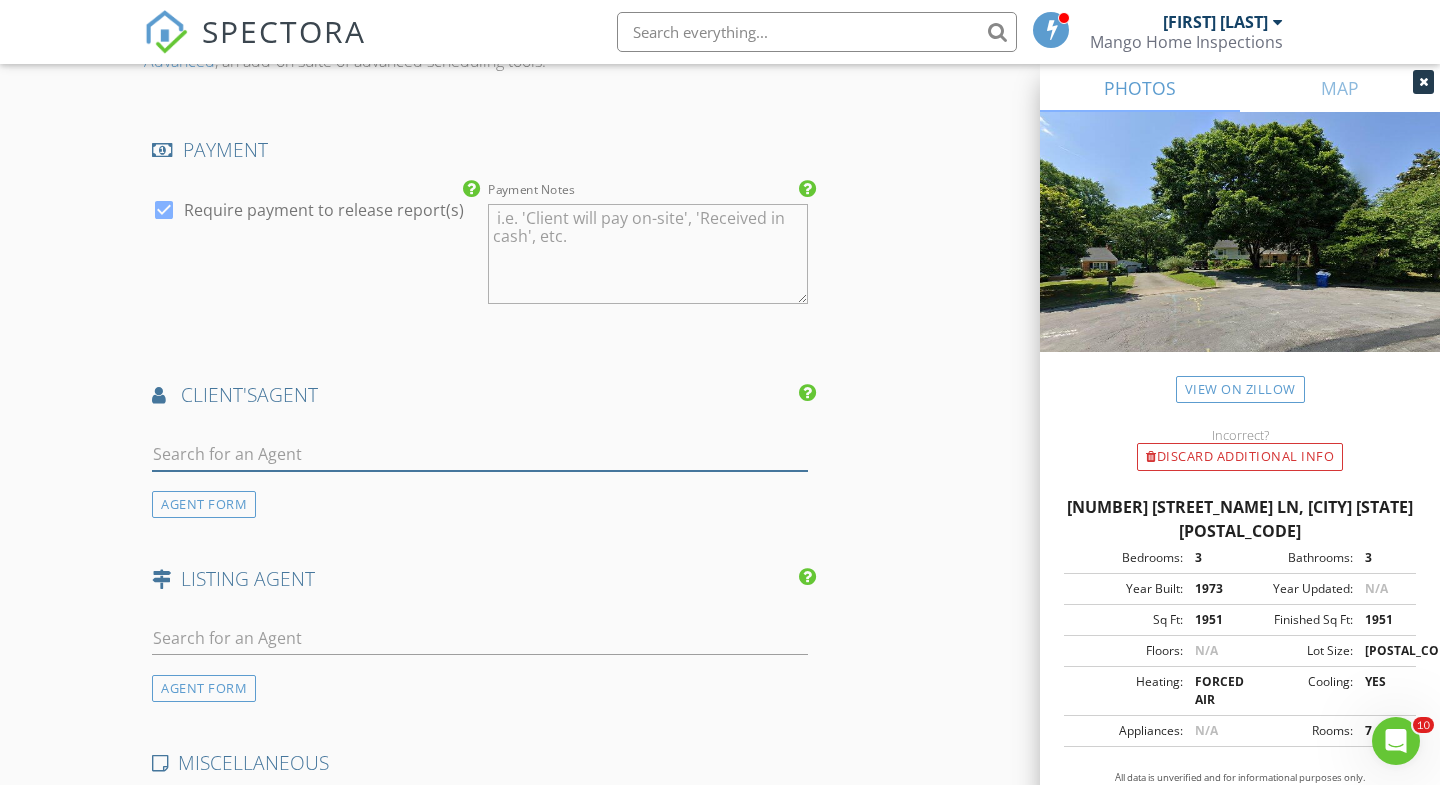 click at bounding box center [480, 454] 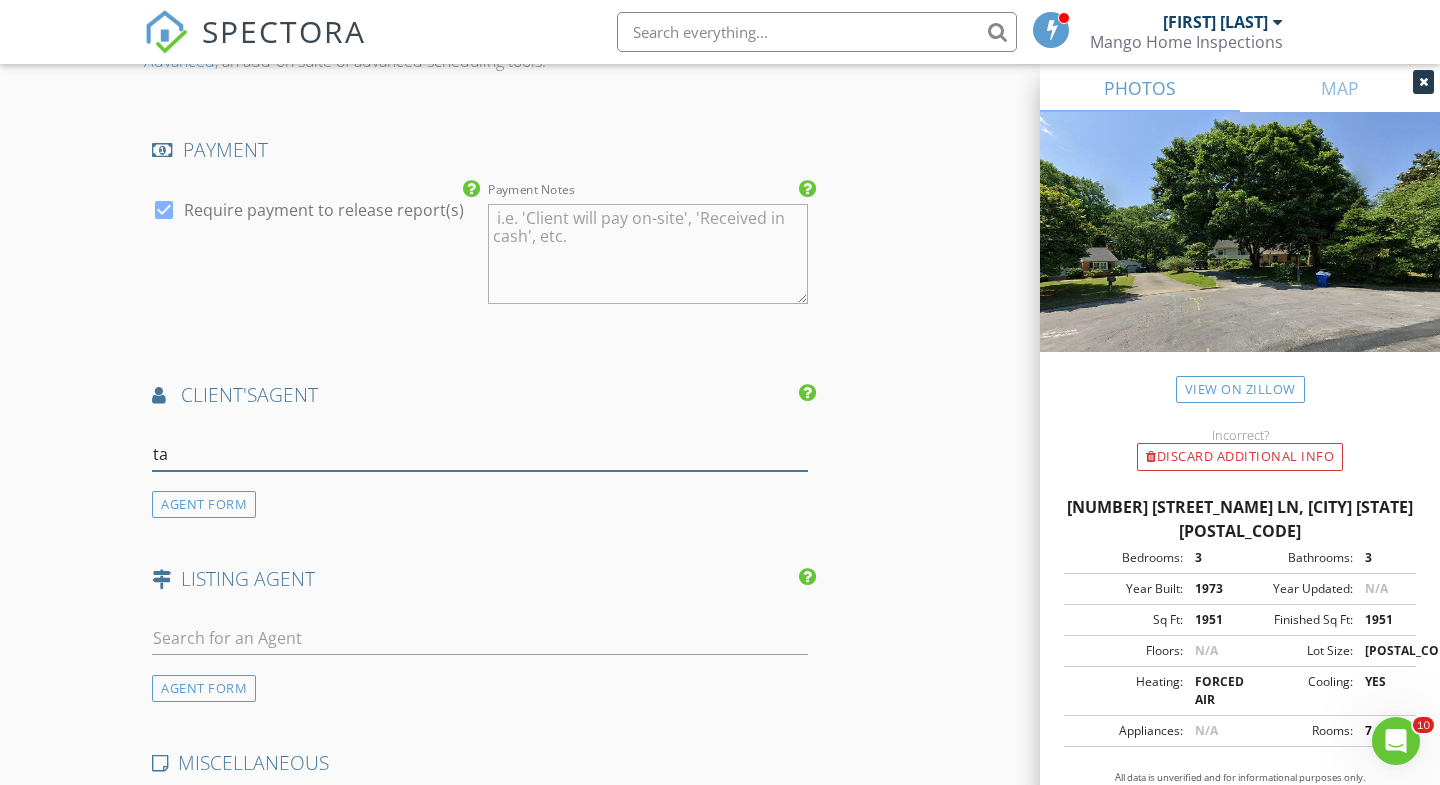 type on "t" 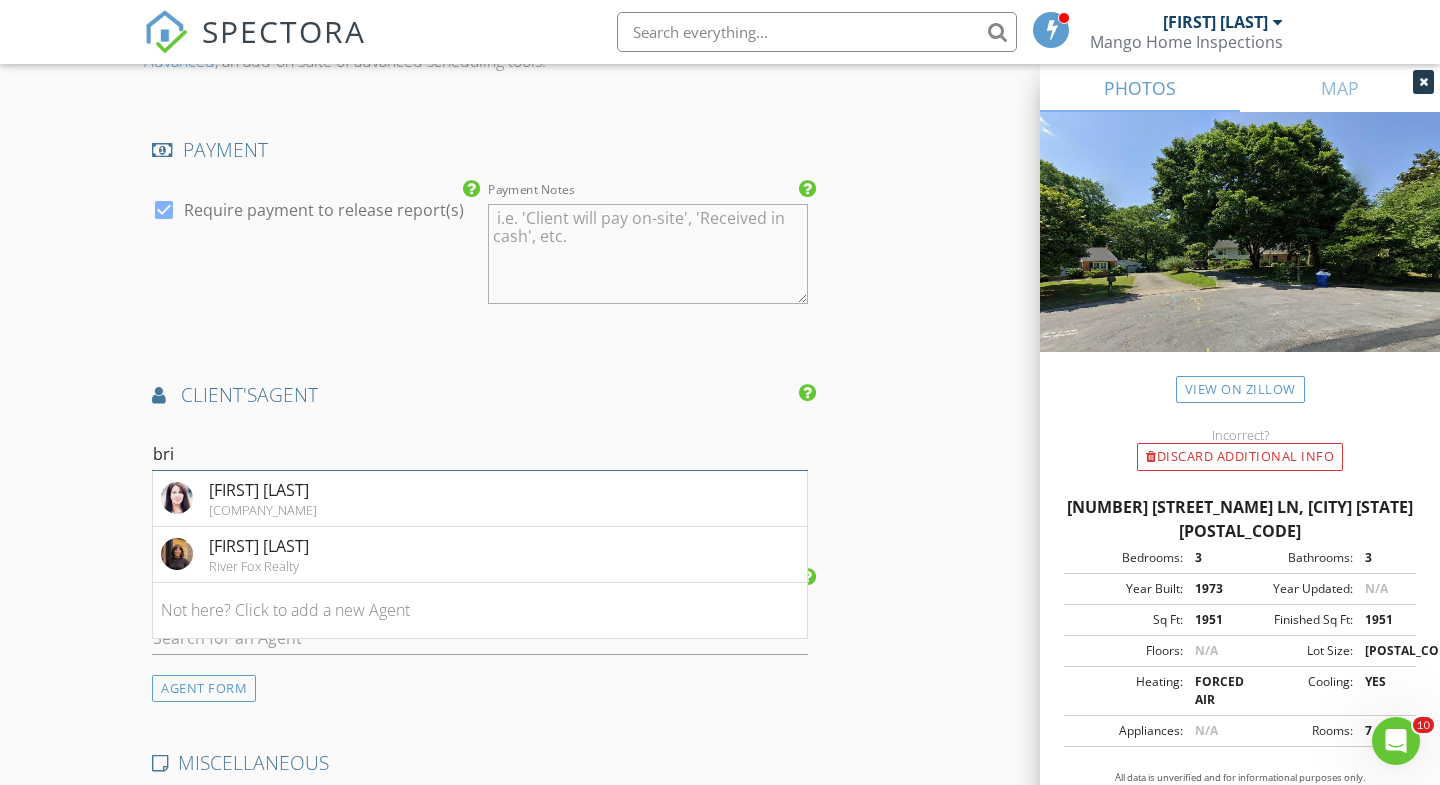 type on "bro" 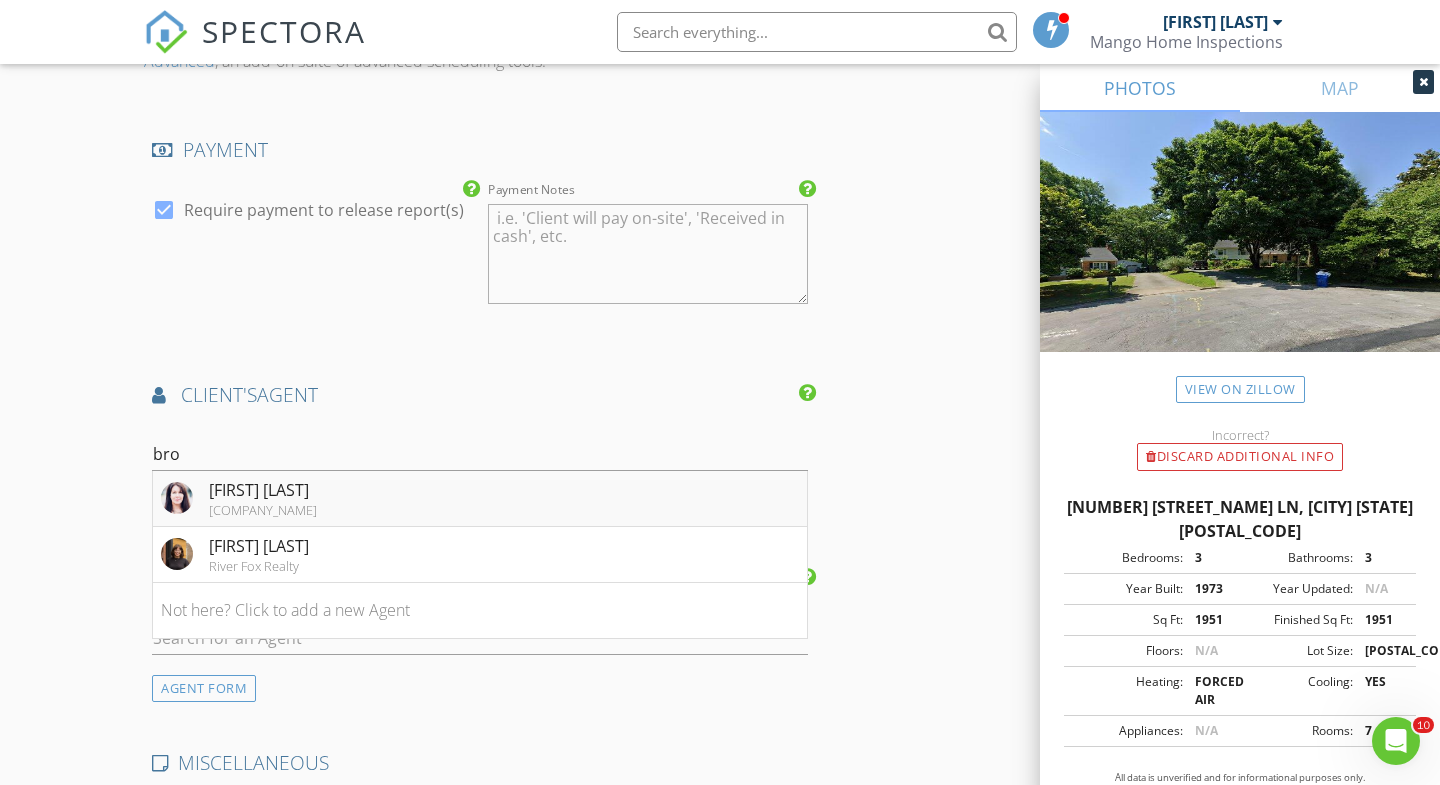 drag, startPoint x: 327, startPoint y: 479, endPoint x: 331, endPoint y: 490, distance: 11.7046995 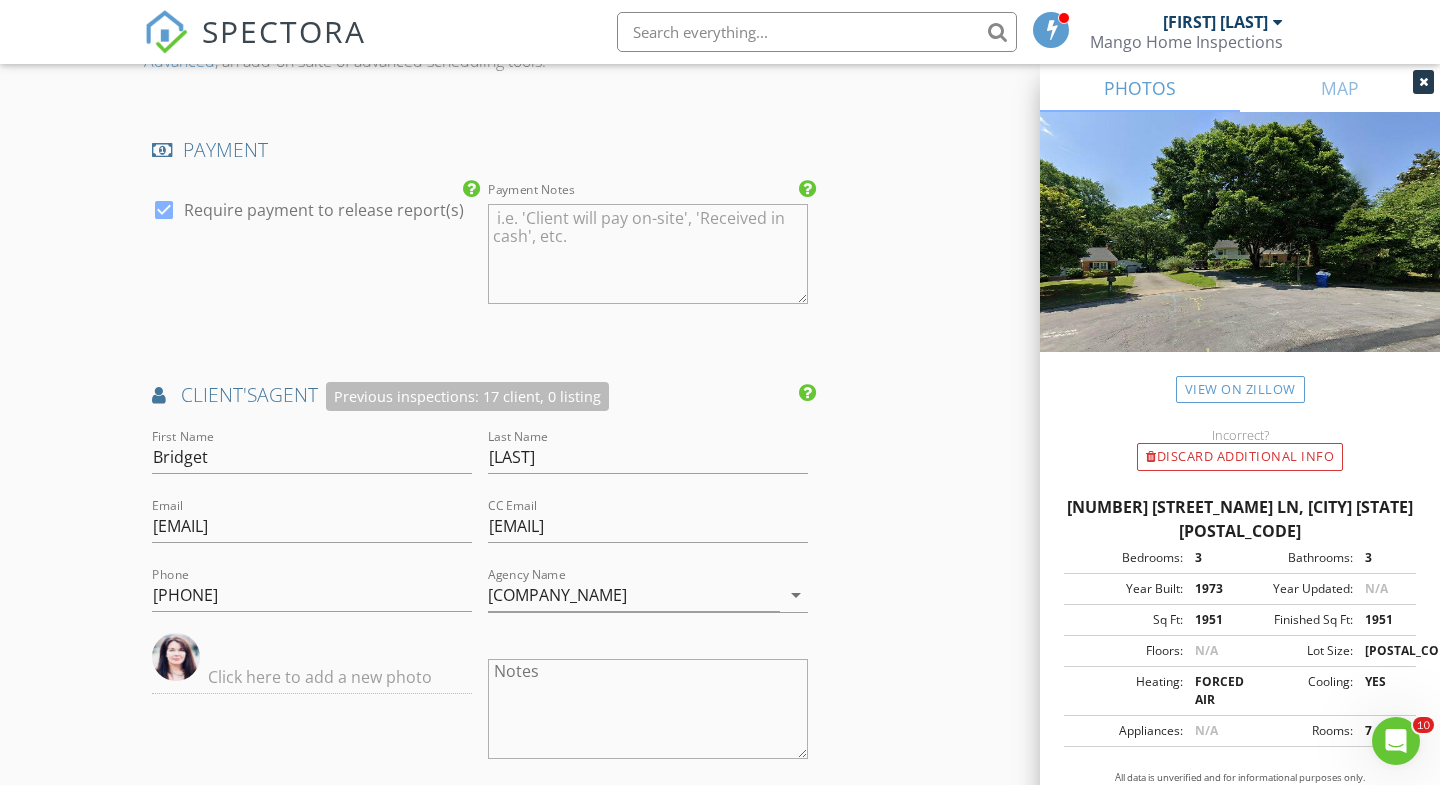 click on "SPECTORA" at bounding box center (284, 31) 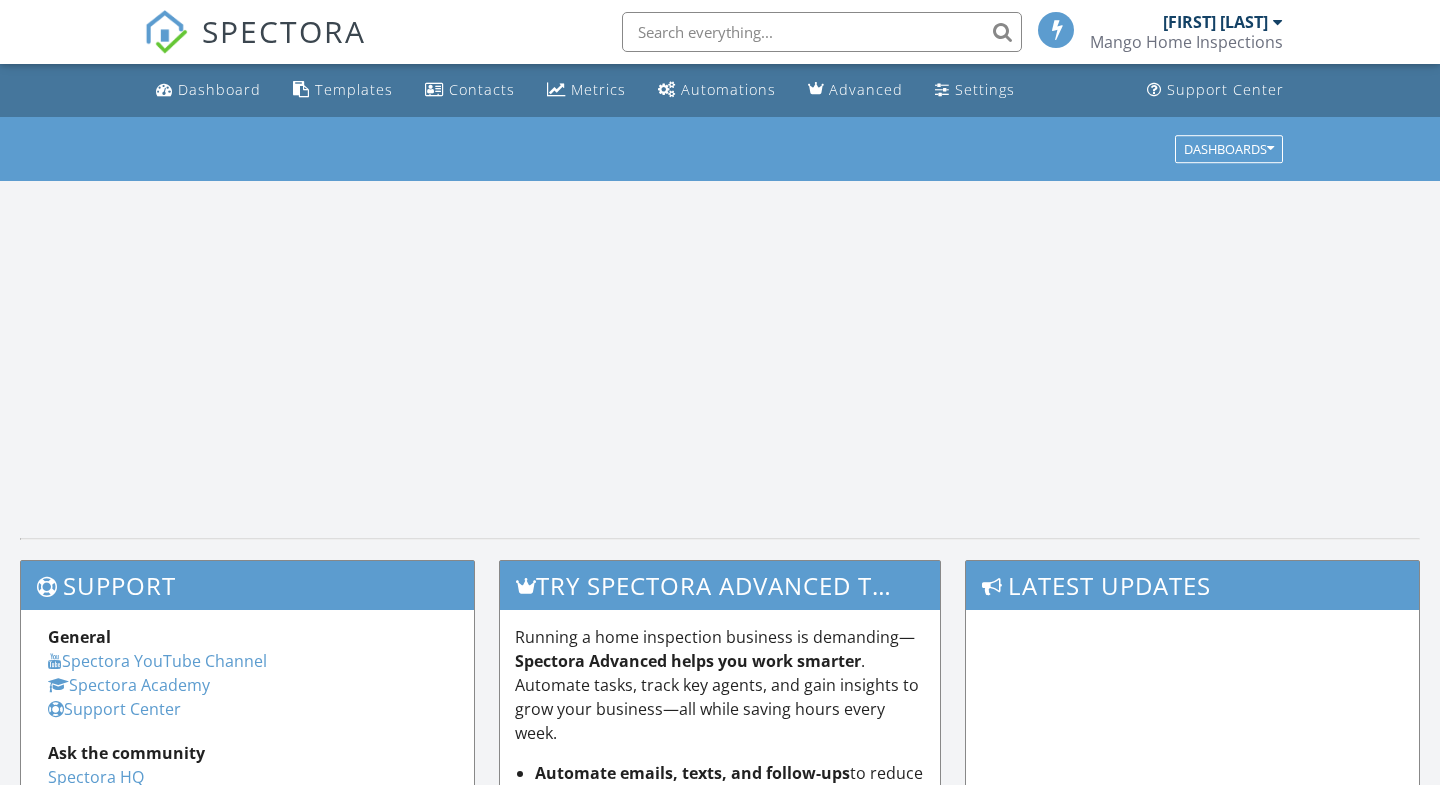 scroll, scrollTop: 0, scrollLeft: 0, axis: both 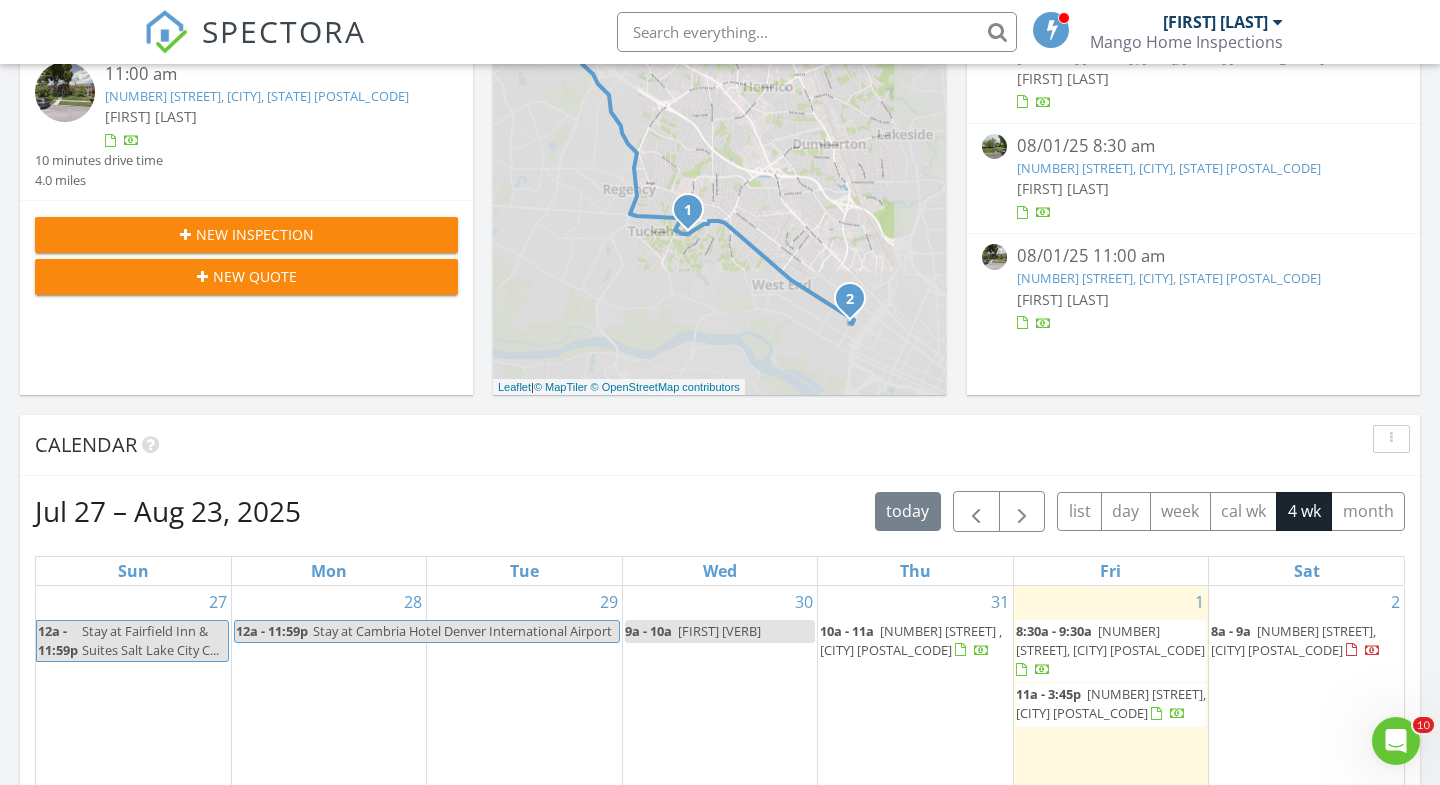 click on "New Inspection" at bounding box center [246, 234] 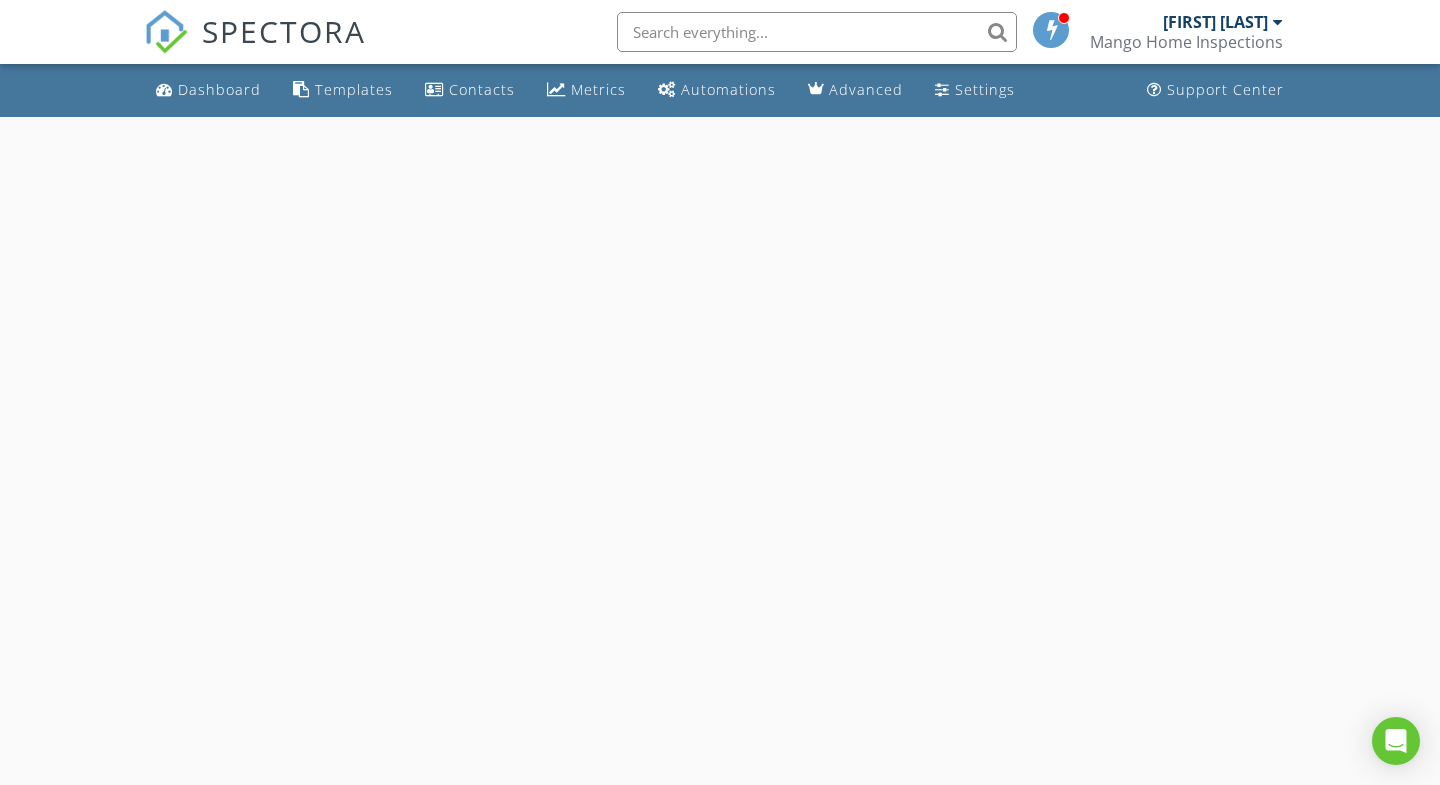 scroll, scrollTop: 0, scrollLeft: 0, axis: both 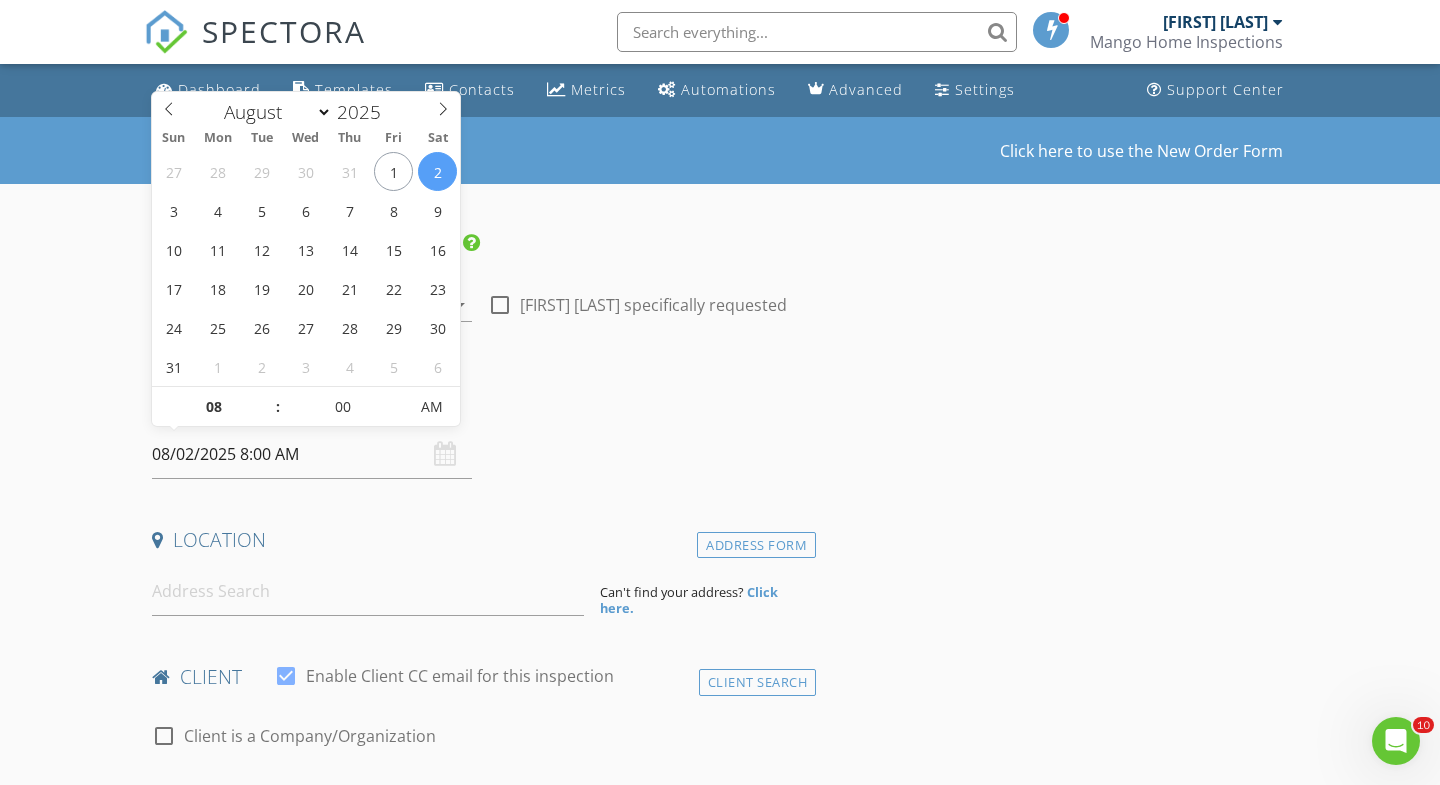 click on "08/02/2025 8:00 AM" at bounding box center [312, 454] 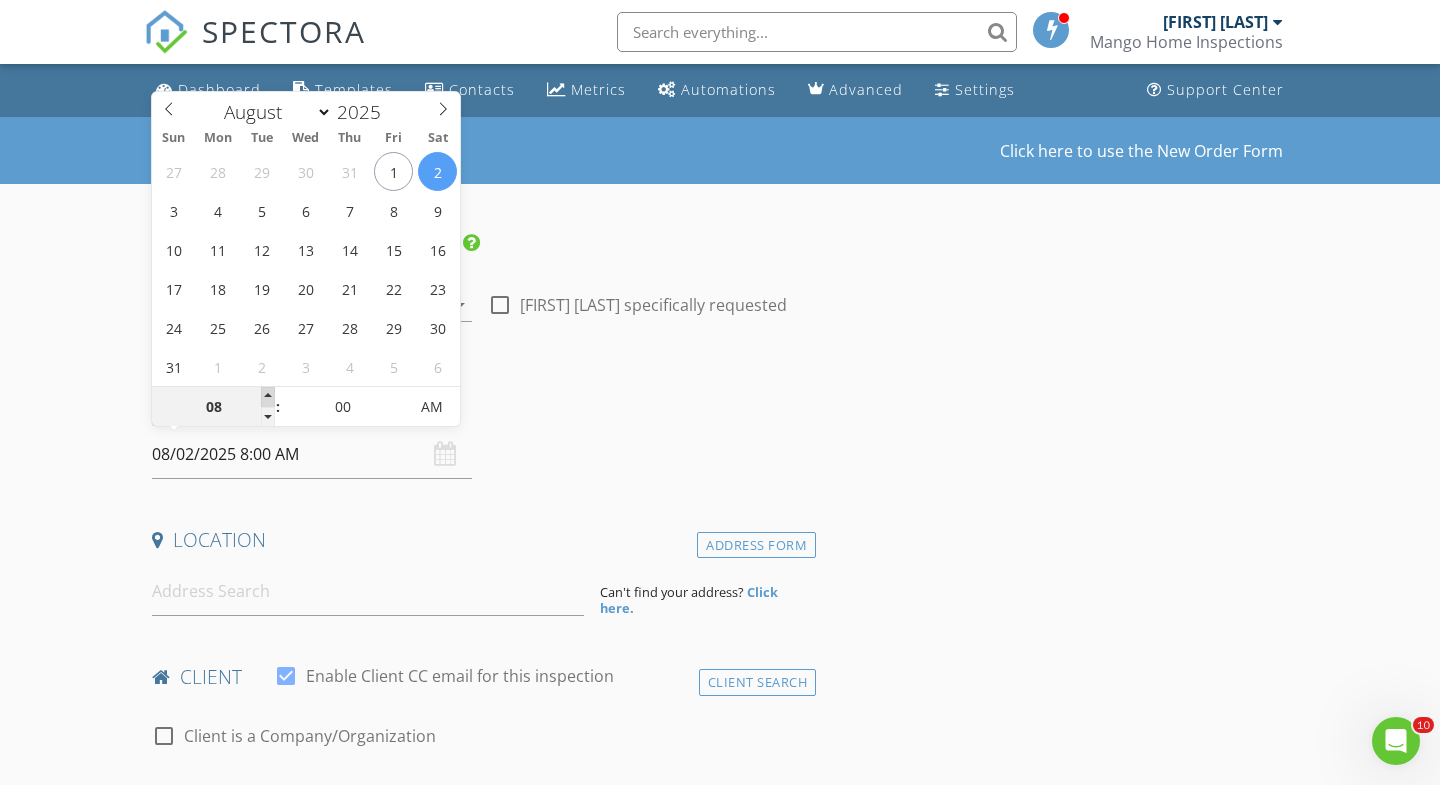 type on "09" 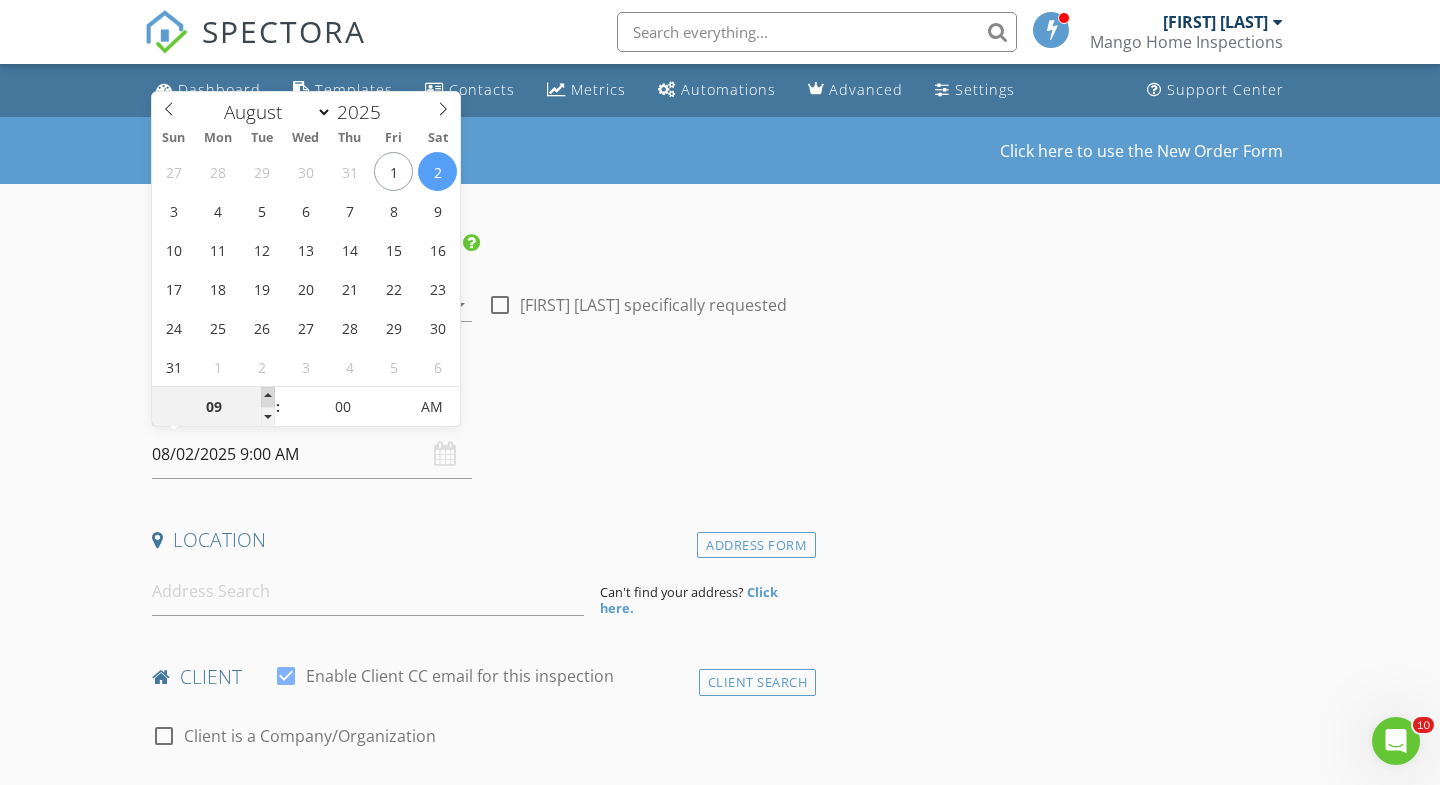 click at bounding box center [268, 397] 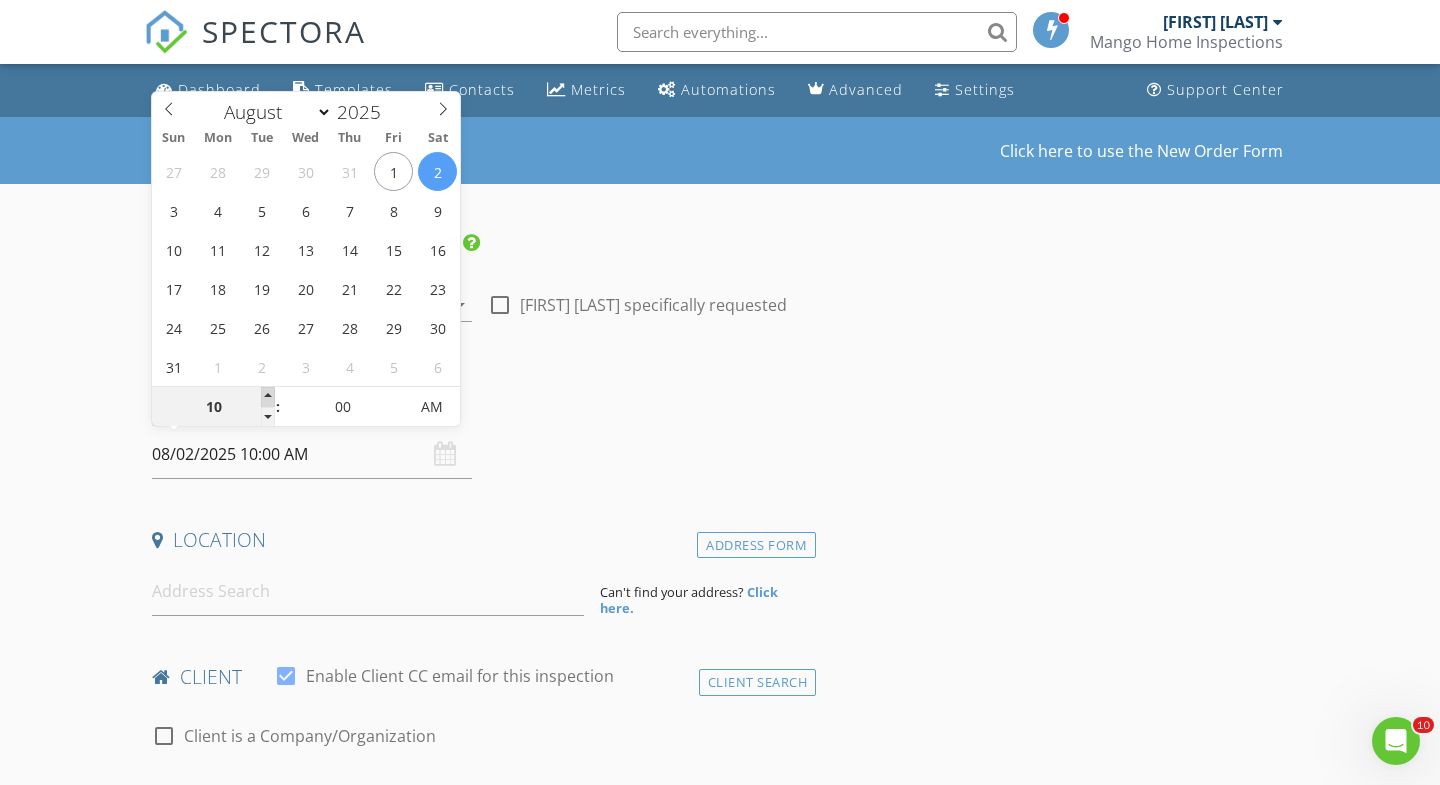 click at bounding box center [268, 397] 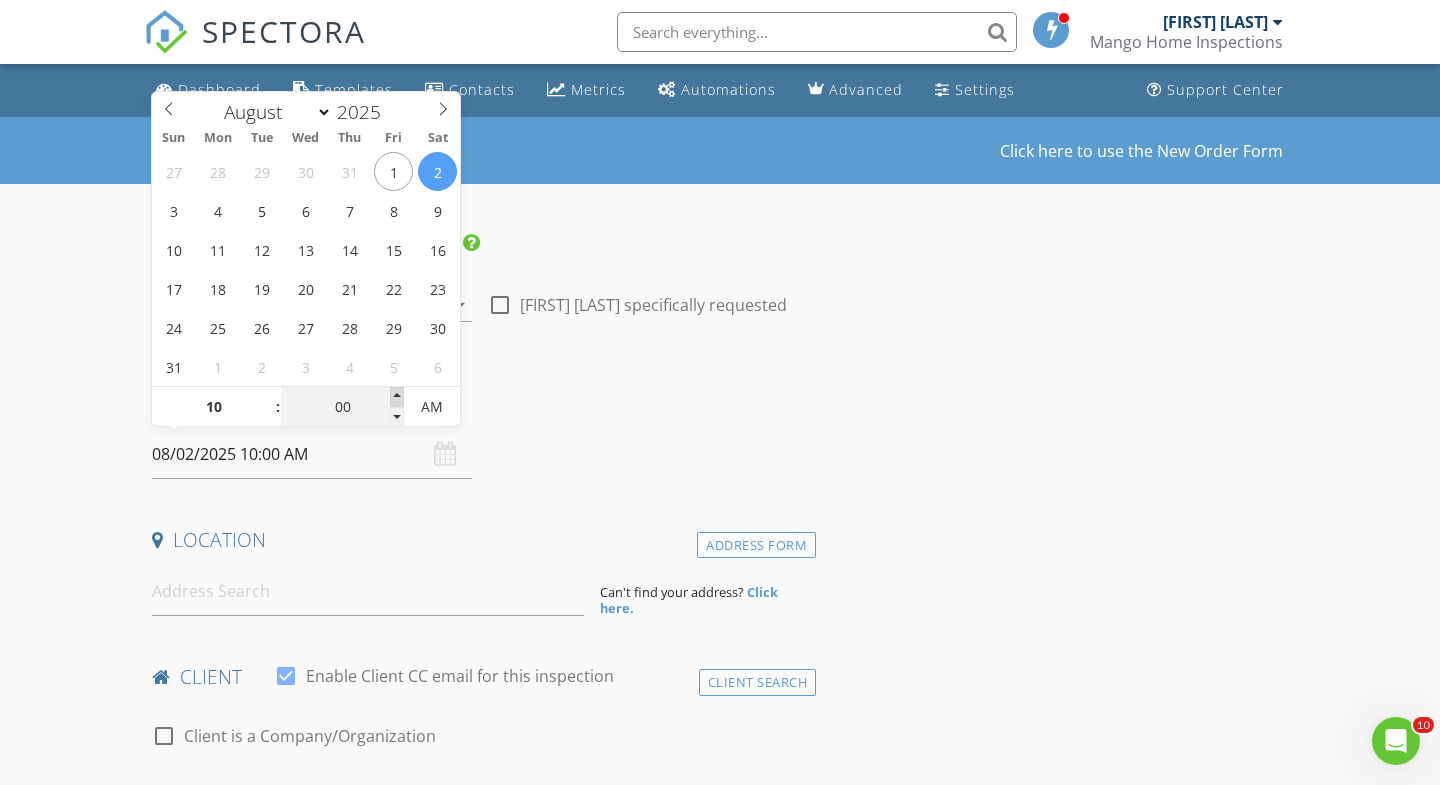 type on "05" 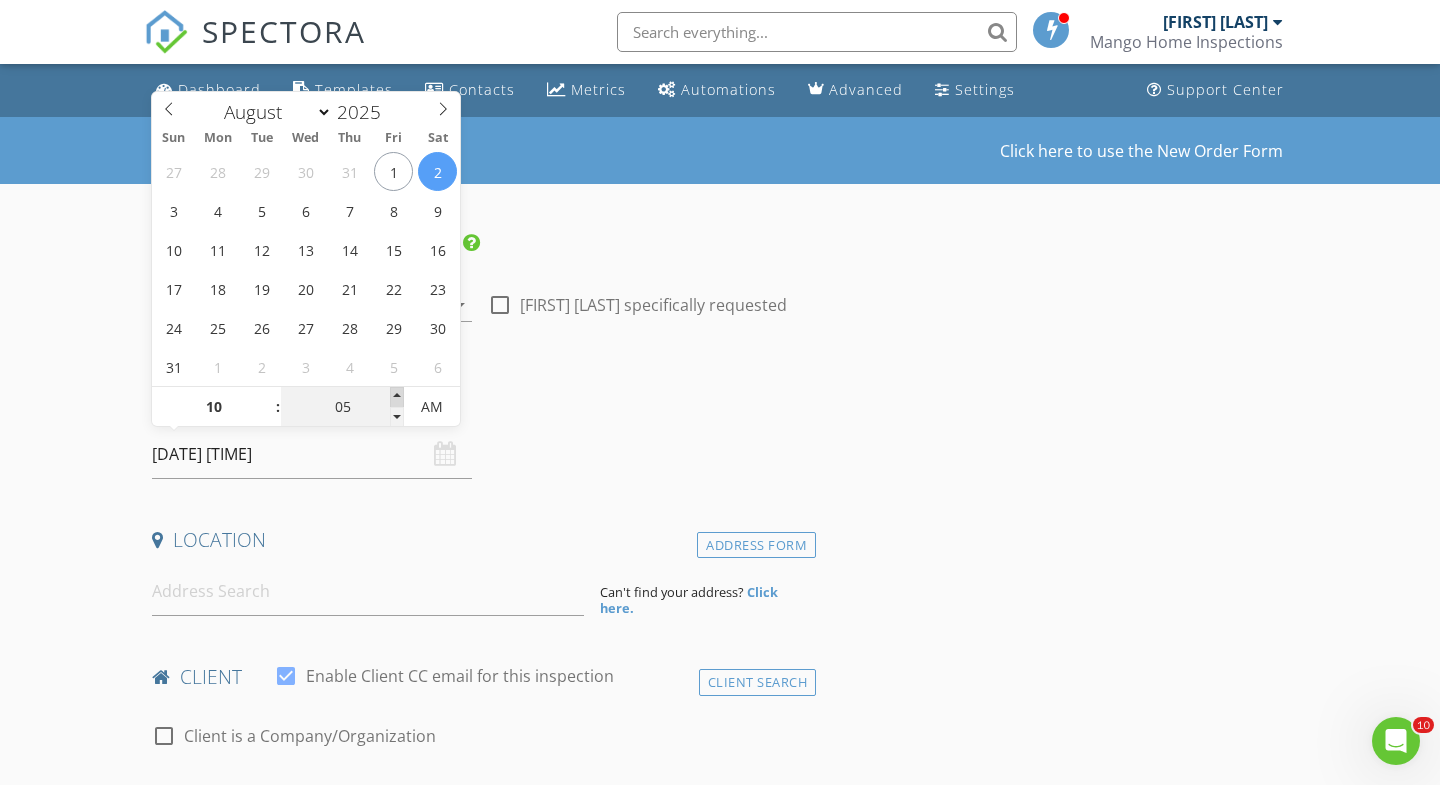click at bounding box center (397, 397) 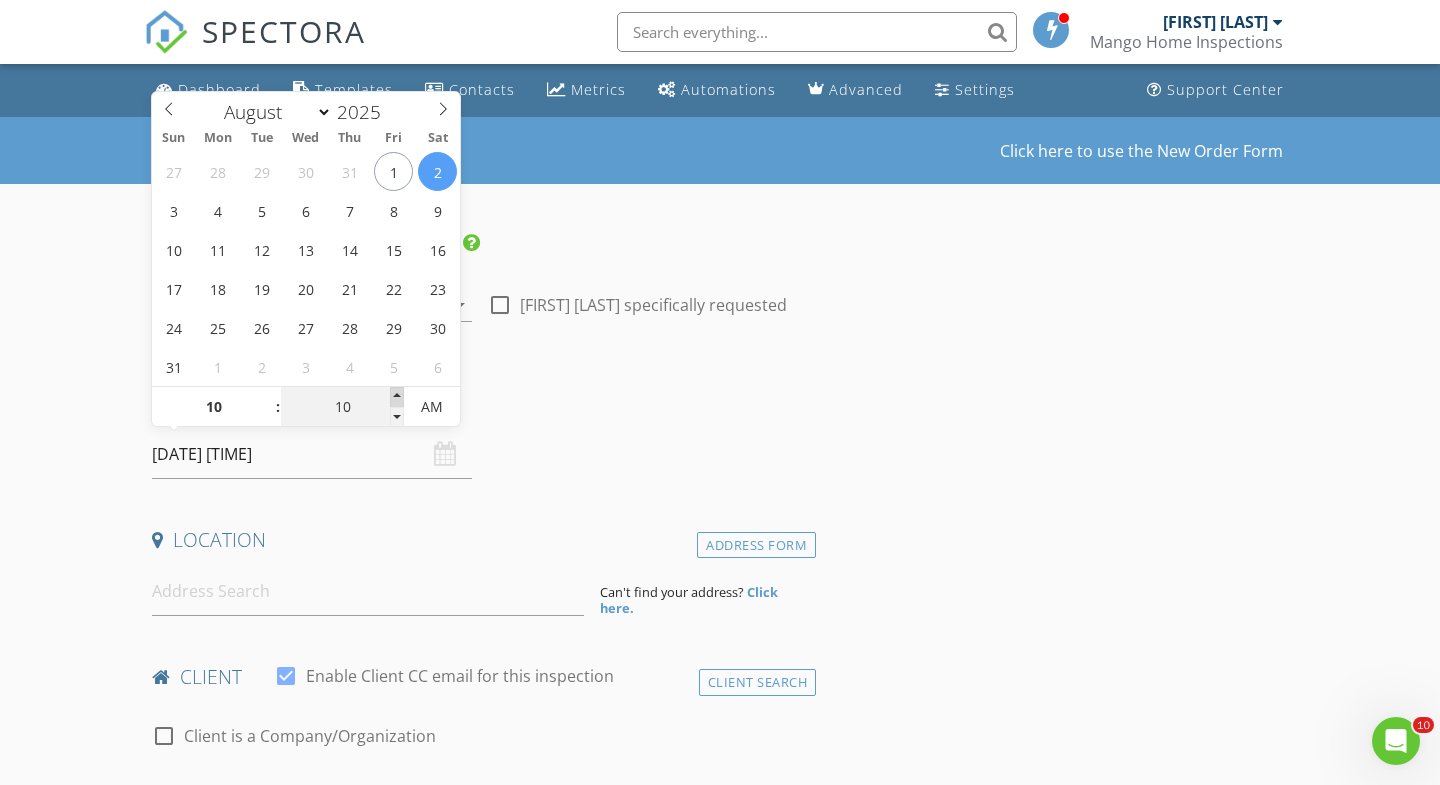 click at bounding box center (397, 397) 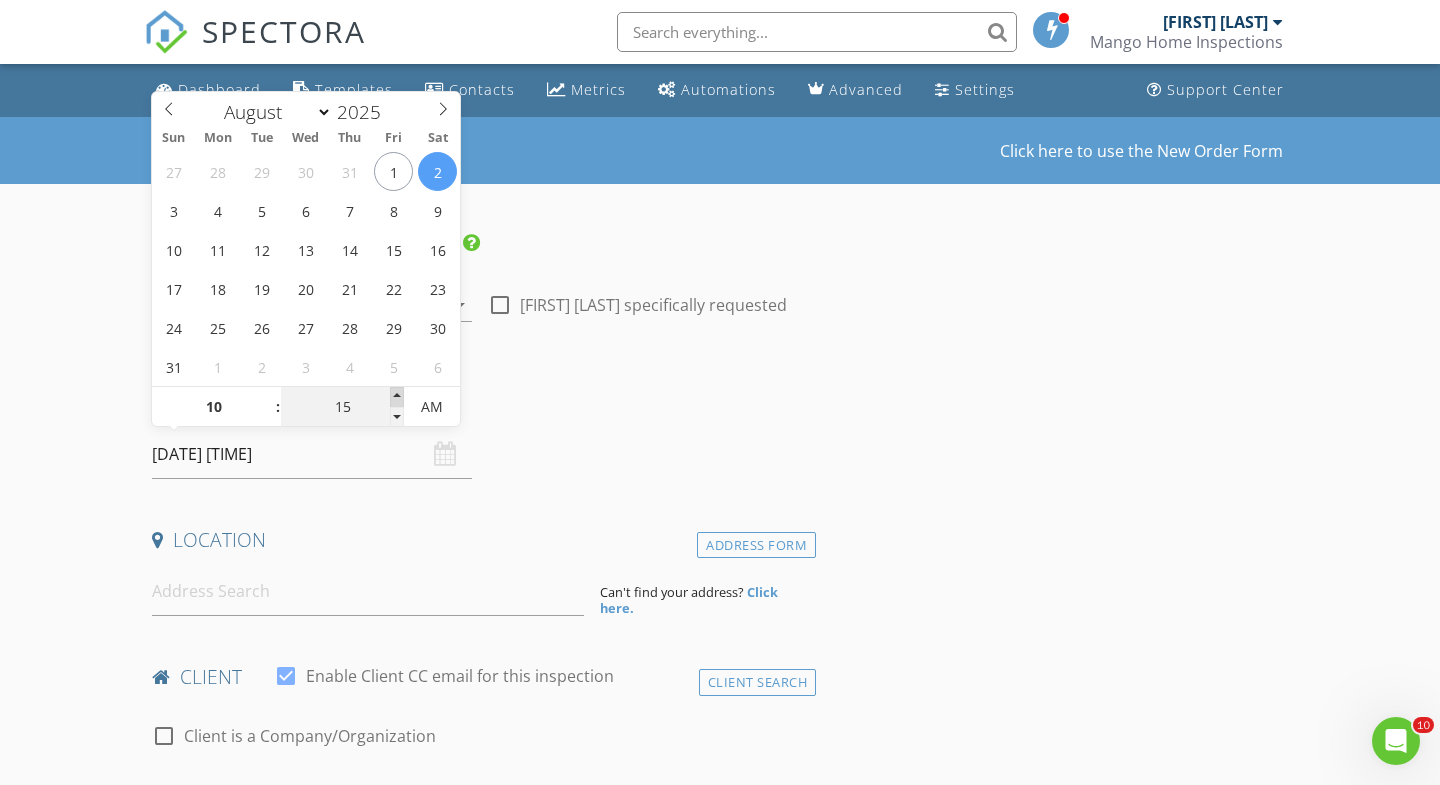 type on "08/02/2025 10:15 AM" 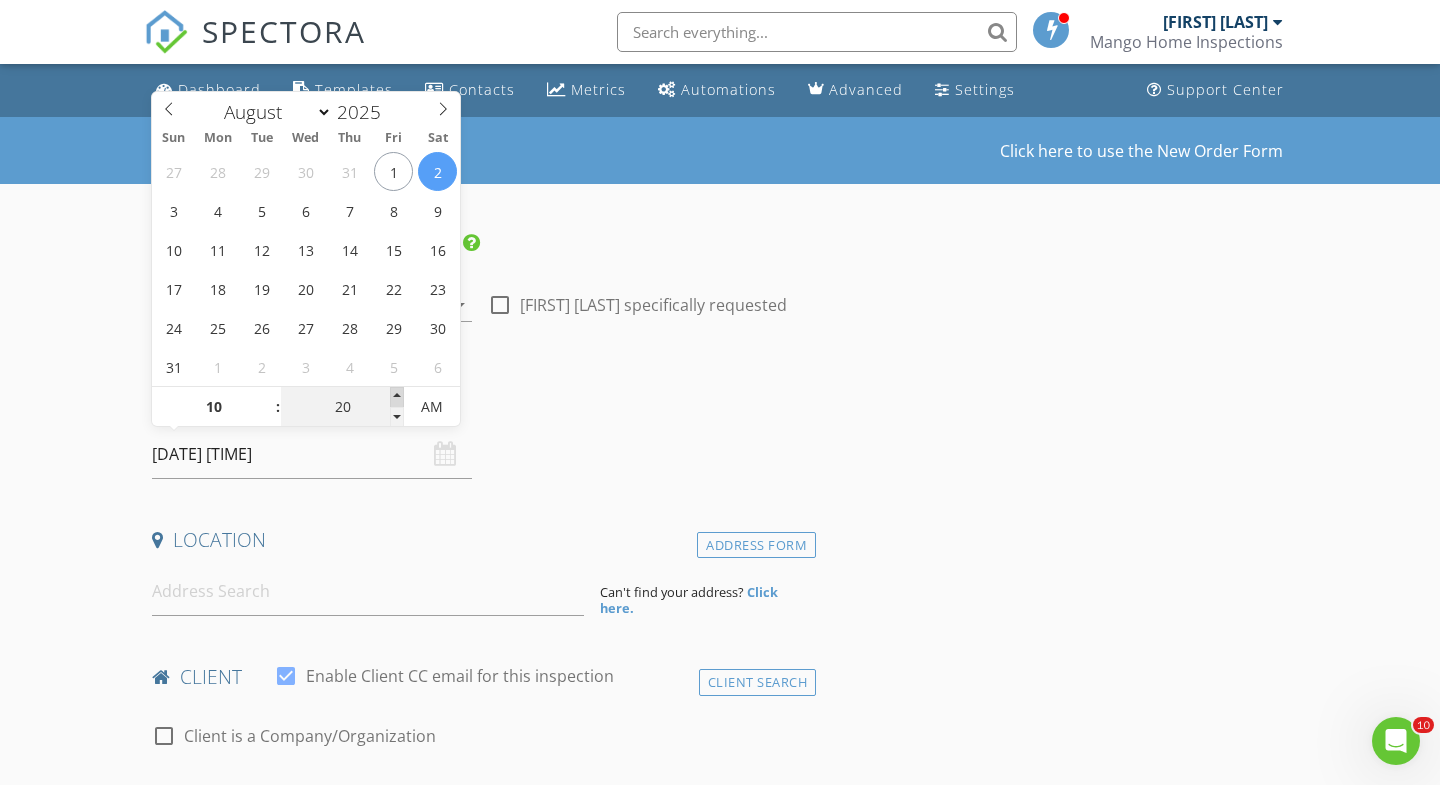 click at bounding box center [397, 397] 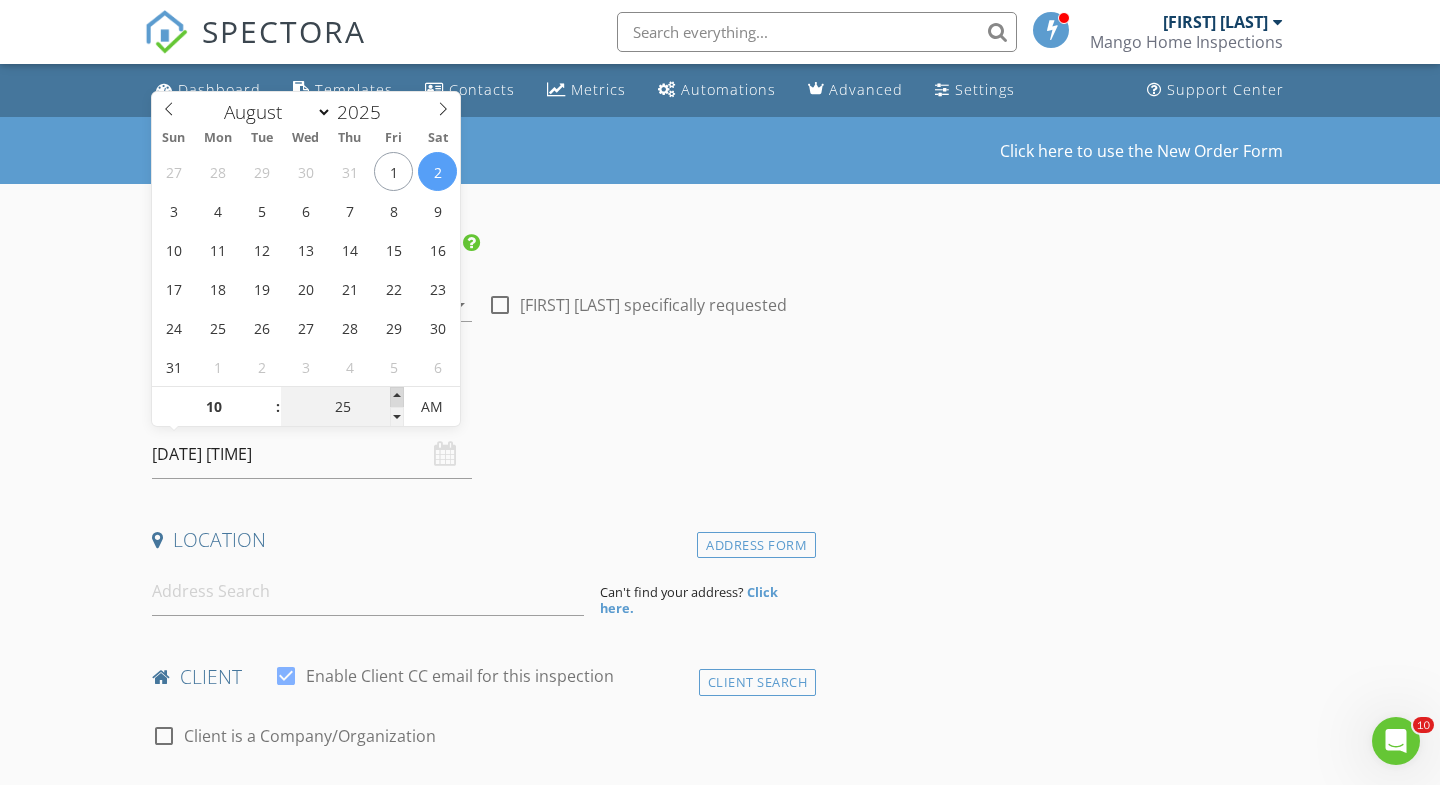 click at bounding box center (397, 397) 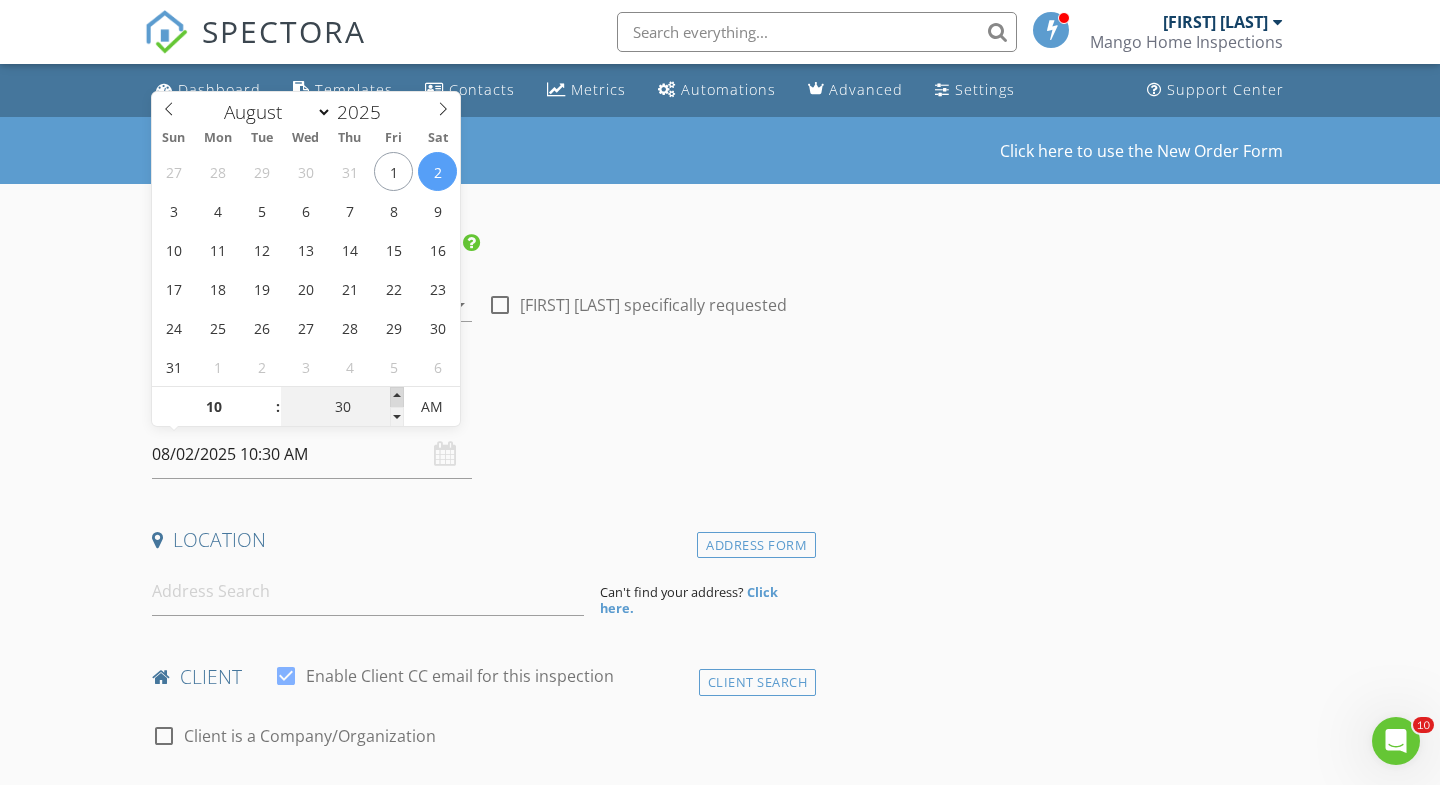 click at bounding box center (397, 397) 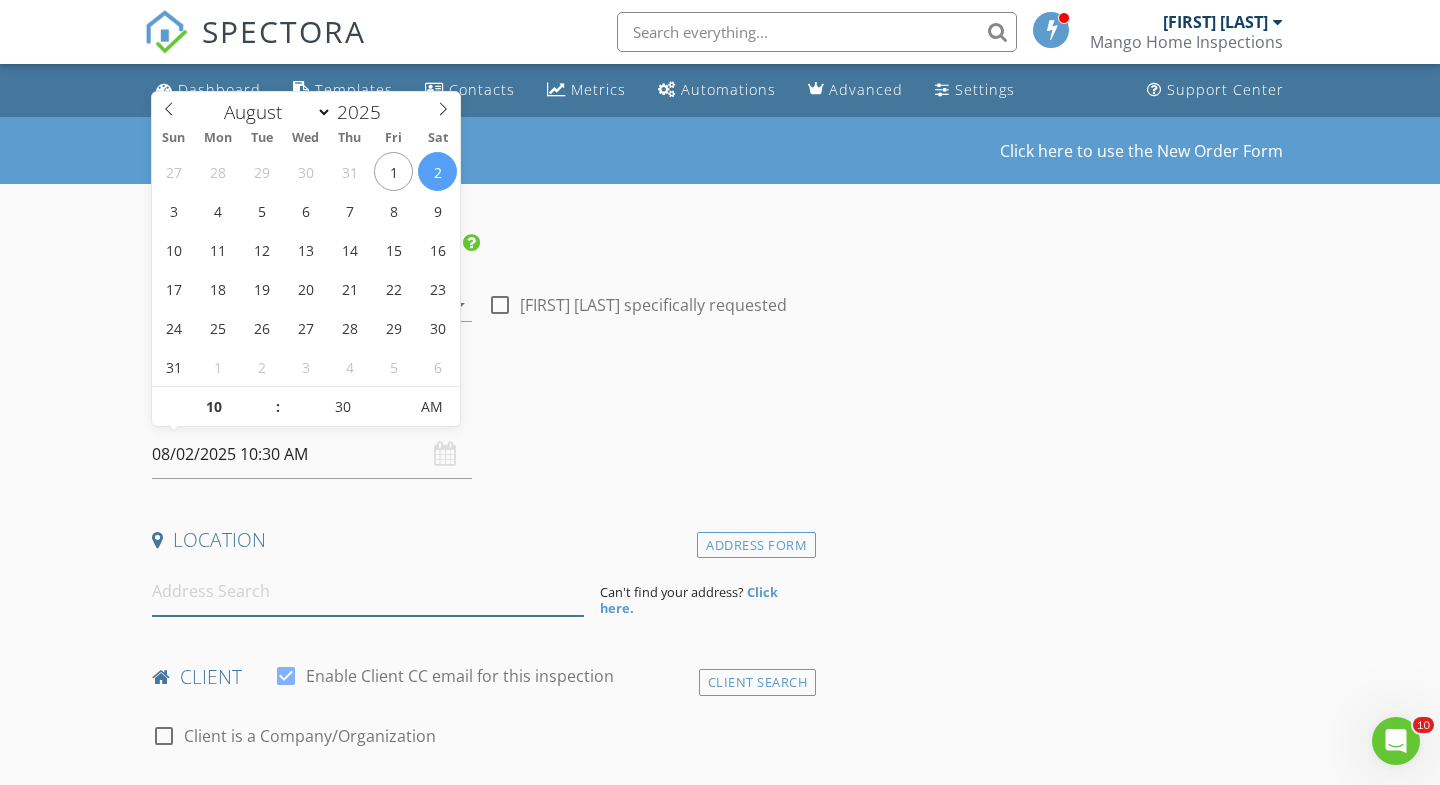 click at bounding box center [368, 591] 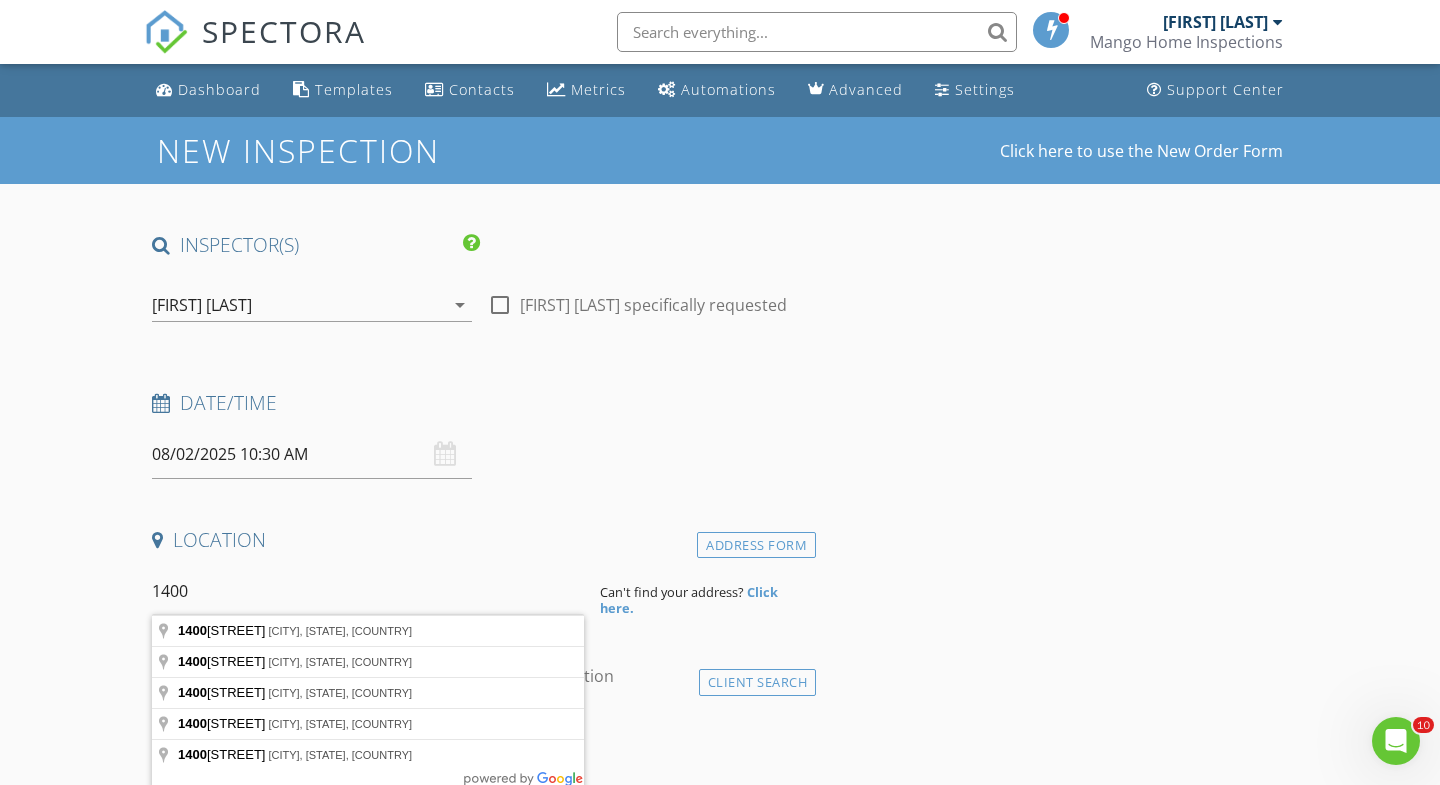 type on "1400 Westshire Ln, Richmond, VA, USA" 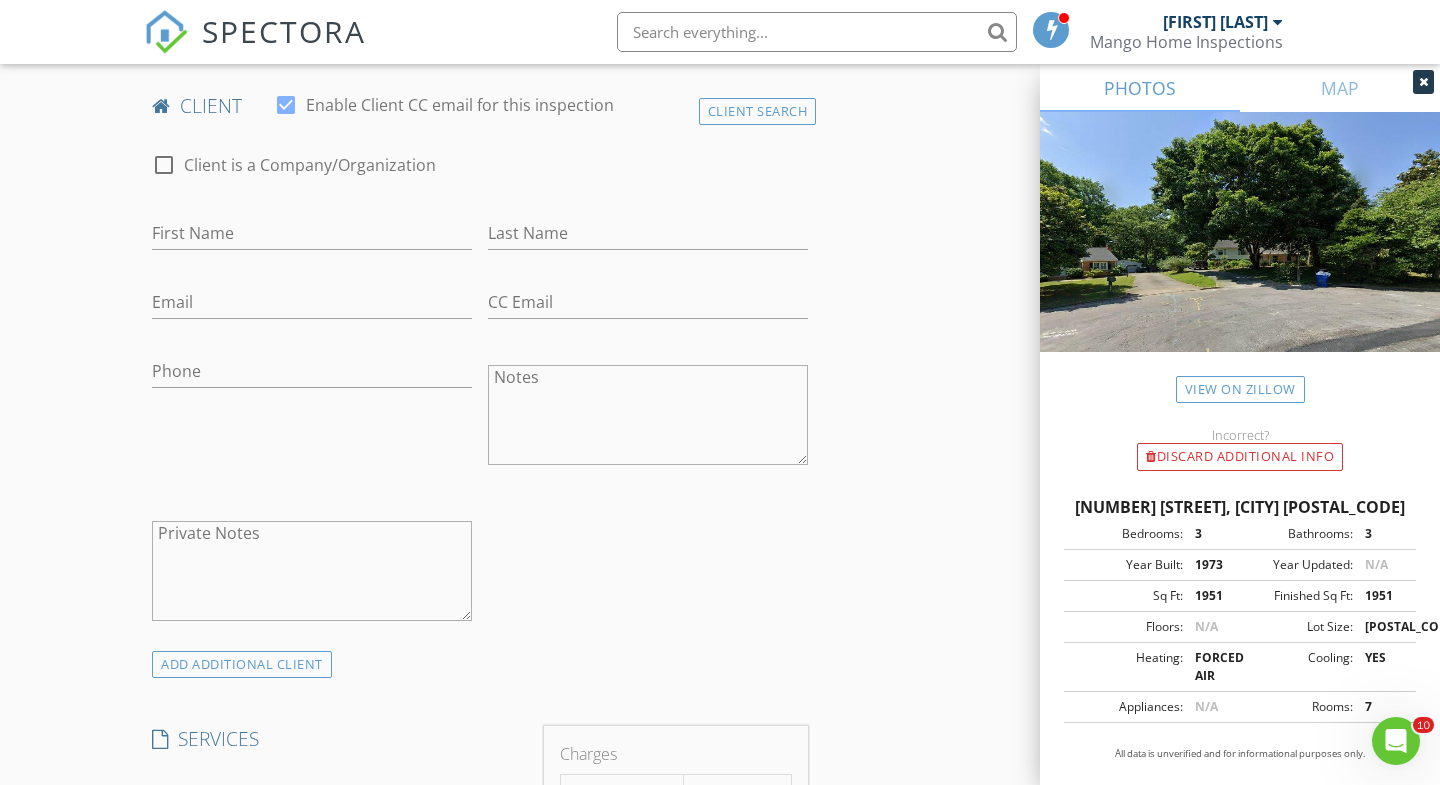 scroll, scrollTop: 978, scrollLeft: 0, axis: vertical 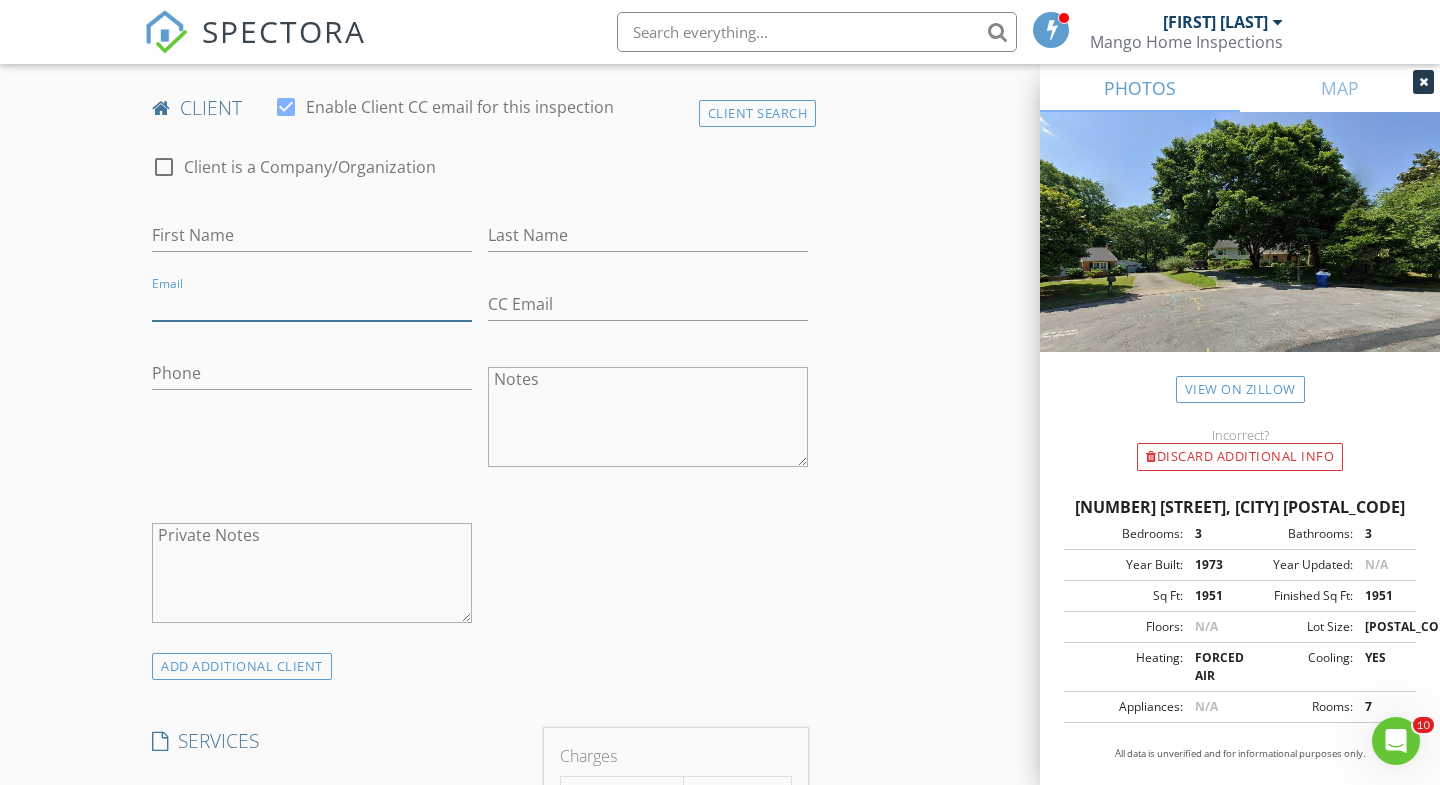 click on "Email" at bounding box center [312, 304] 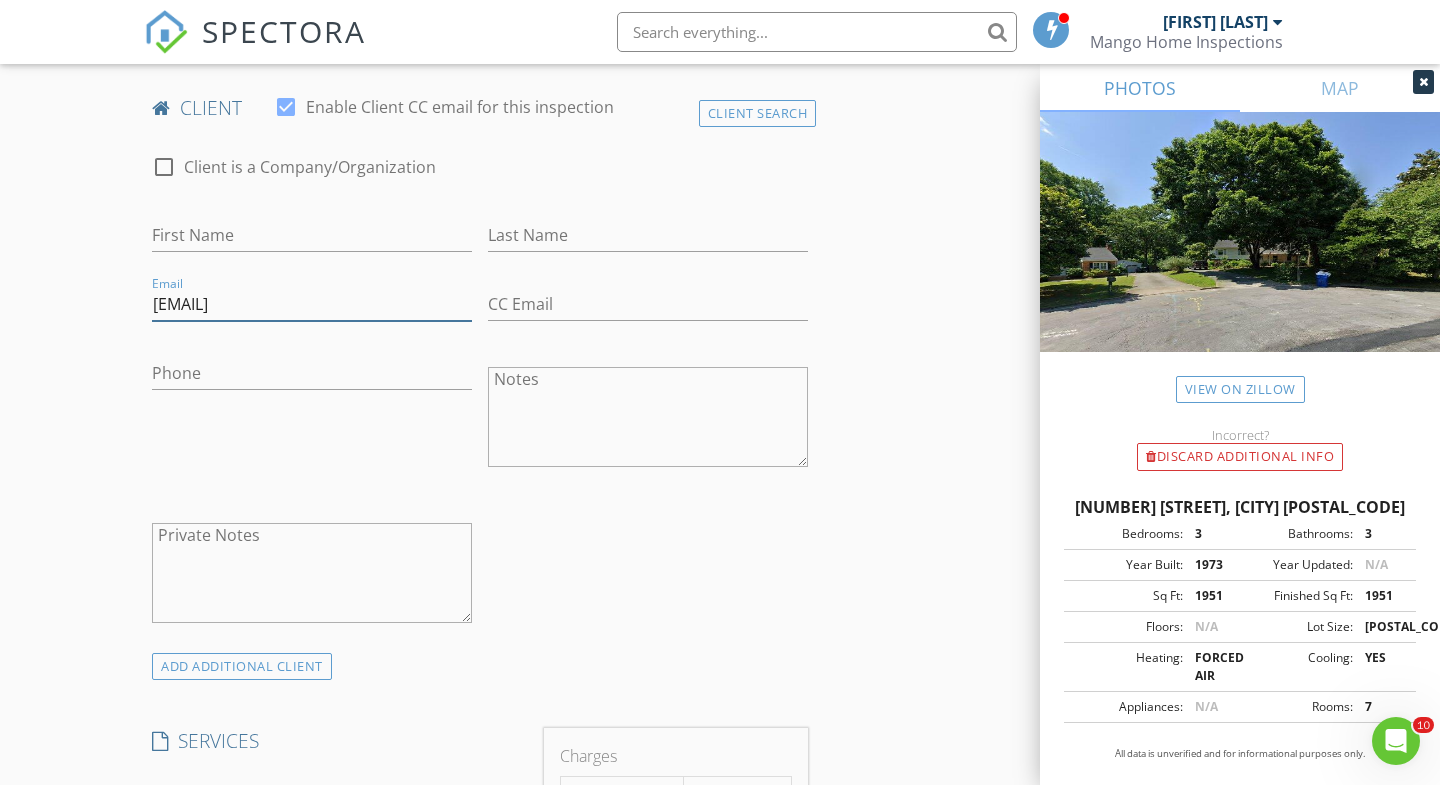 type on "[FIRST].[LASTNAME].[LASTNAME]@example.com" 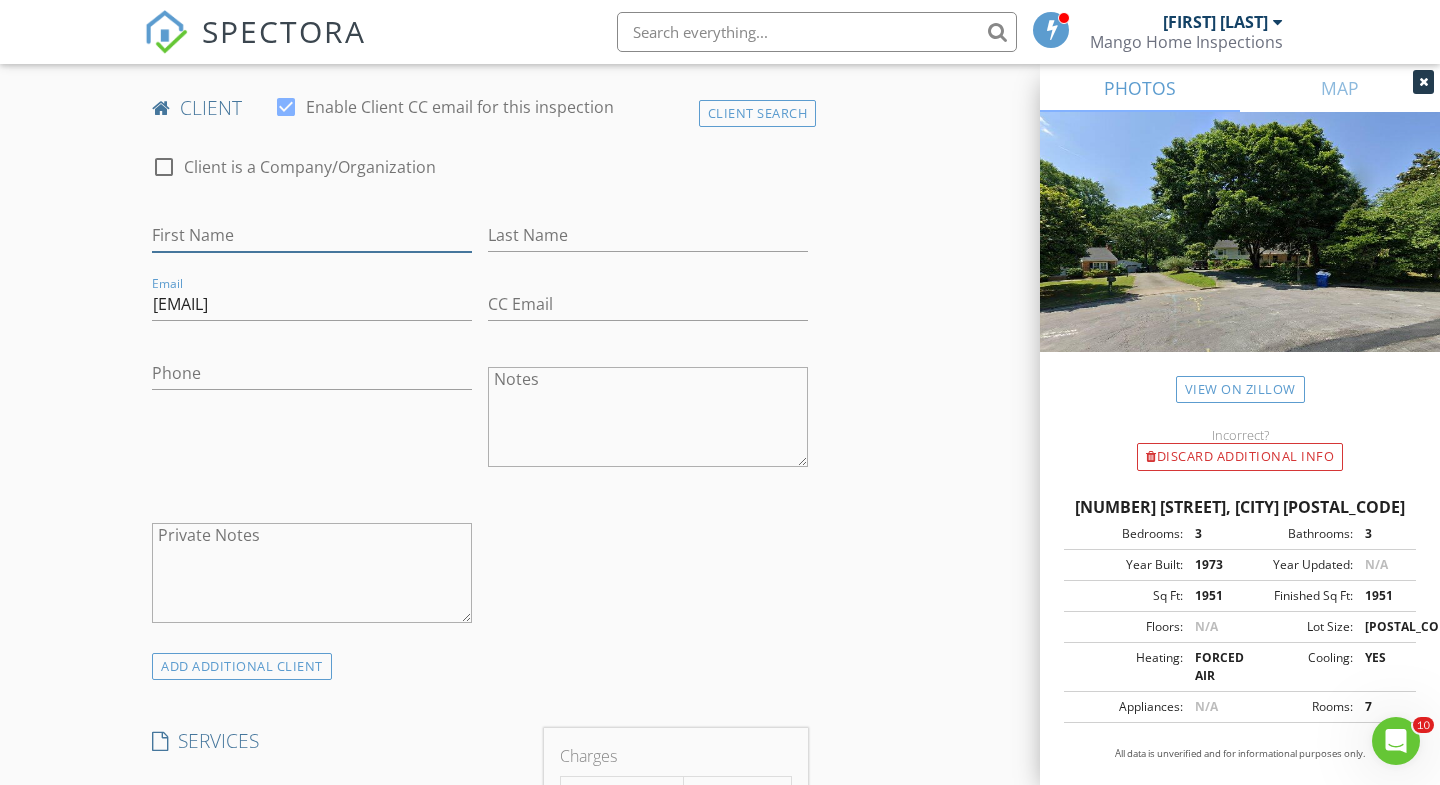 click on "First Name" at bounding box center (312, 235) 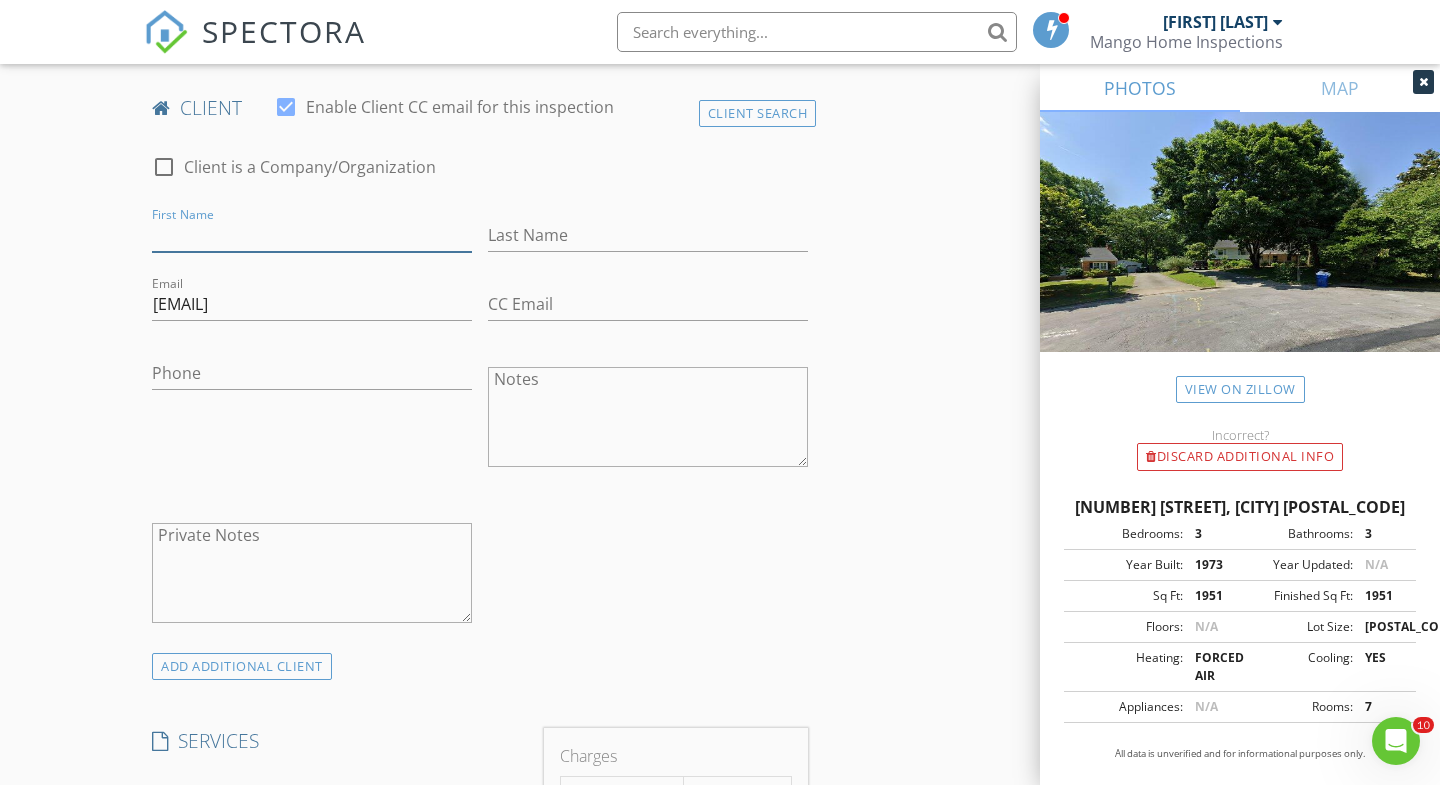 paste on "[FIRST] [LAST]" 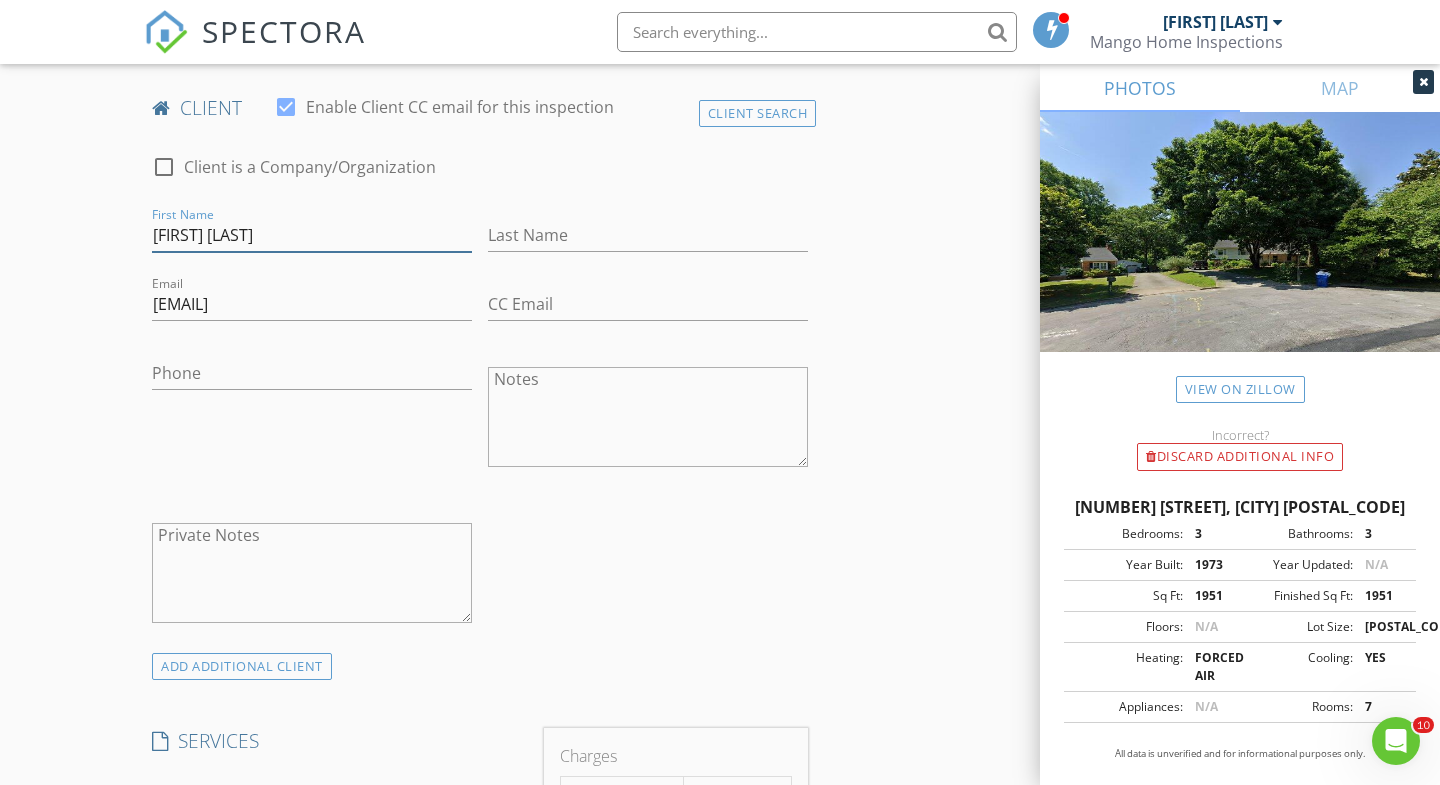 type on "[FIRST] [LAST]" 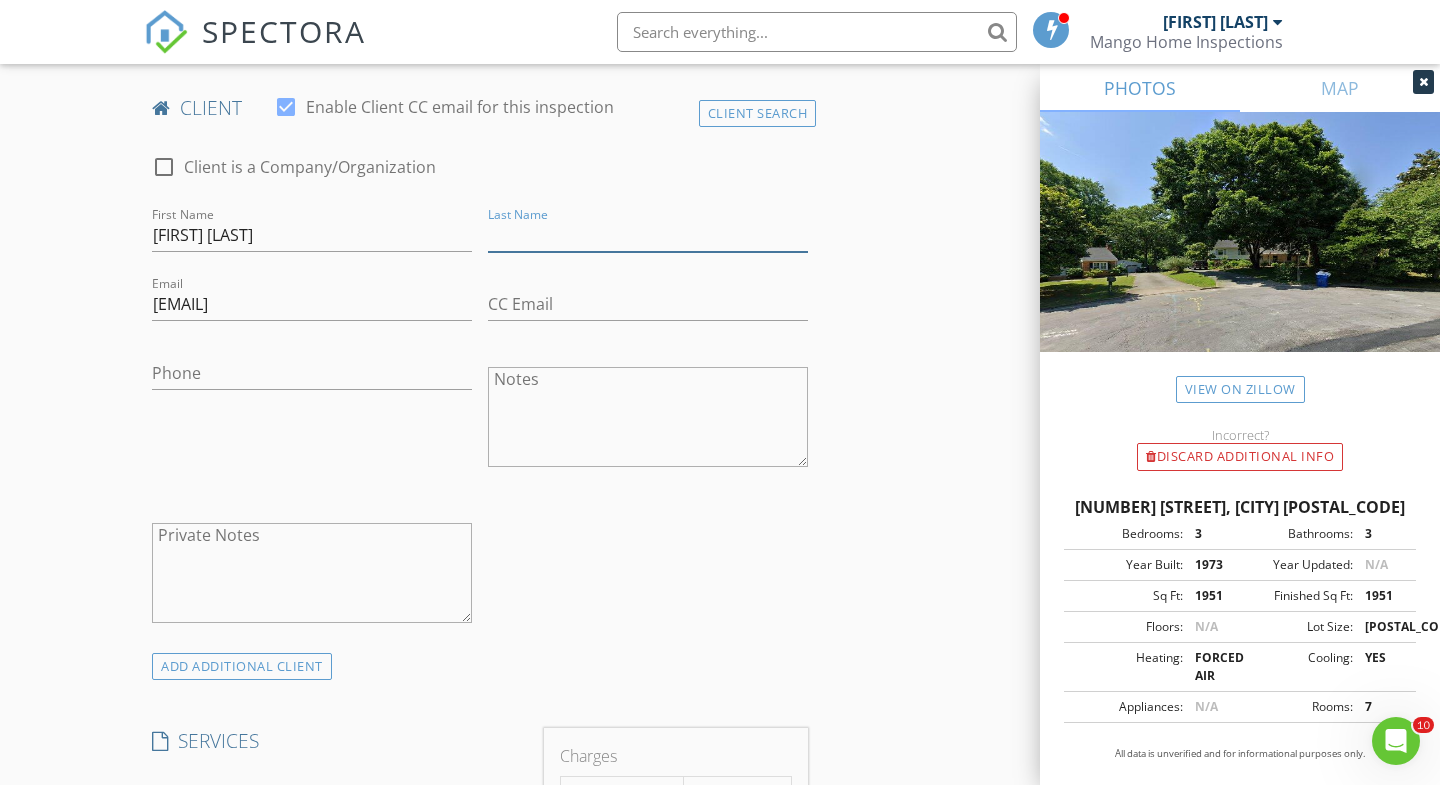 paste on "[FIRST] [LAST]" 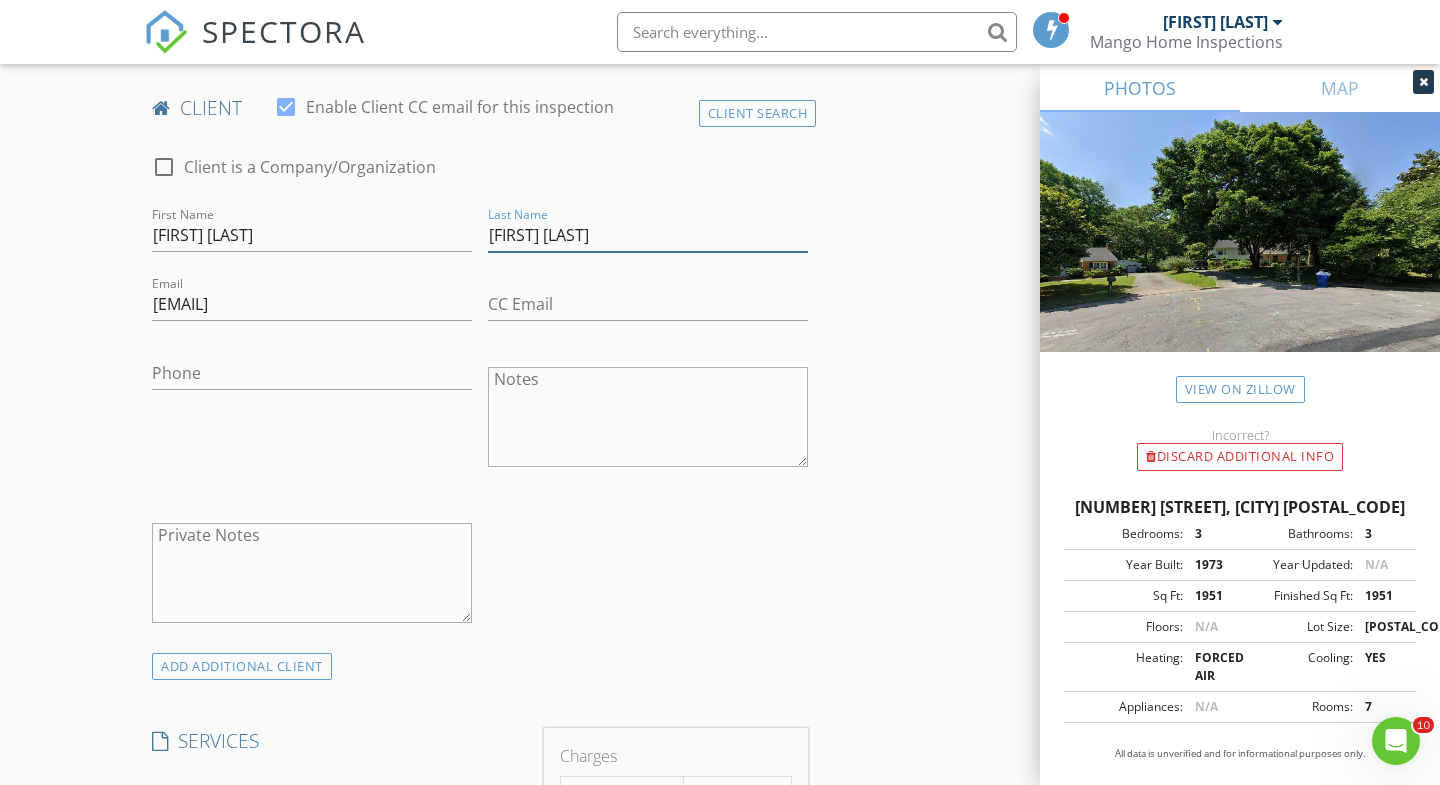 drag, startPoint x: 528, startPoint y: 236, endPoint x: 429, endPoint y: 220, distance: 100.28459 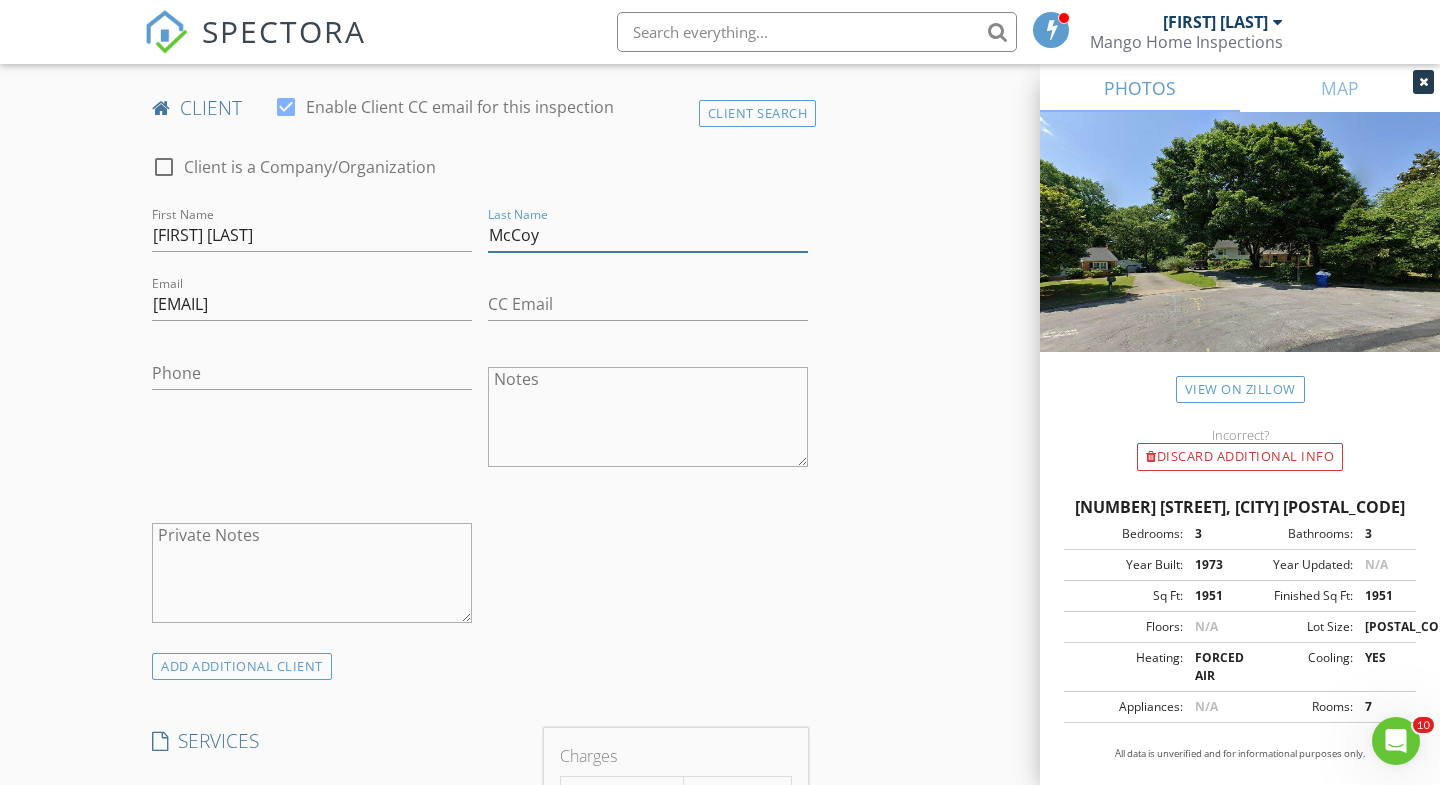 type on "McCoy" 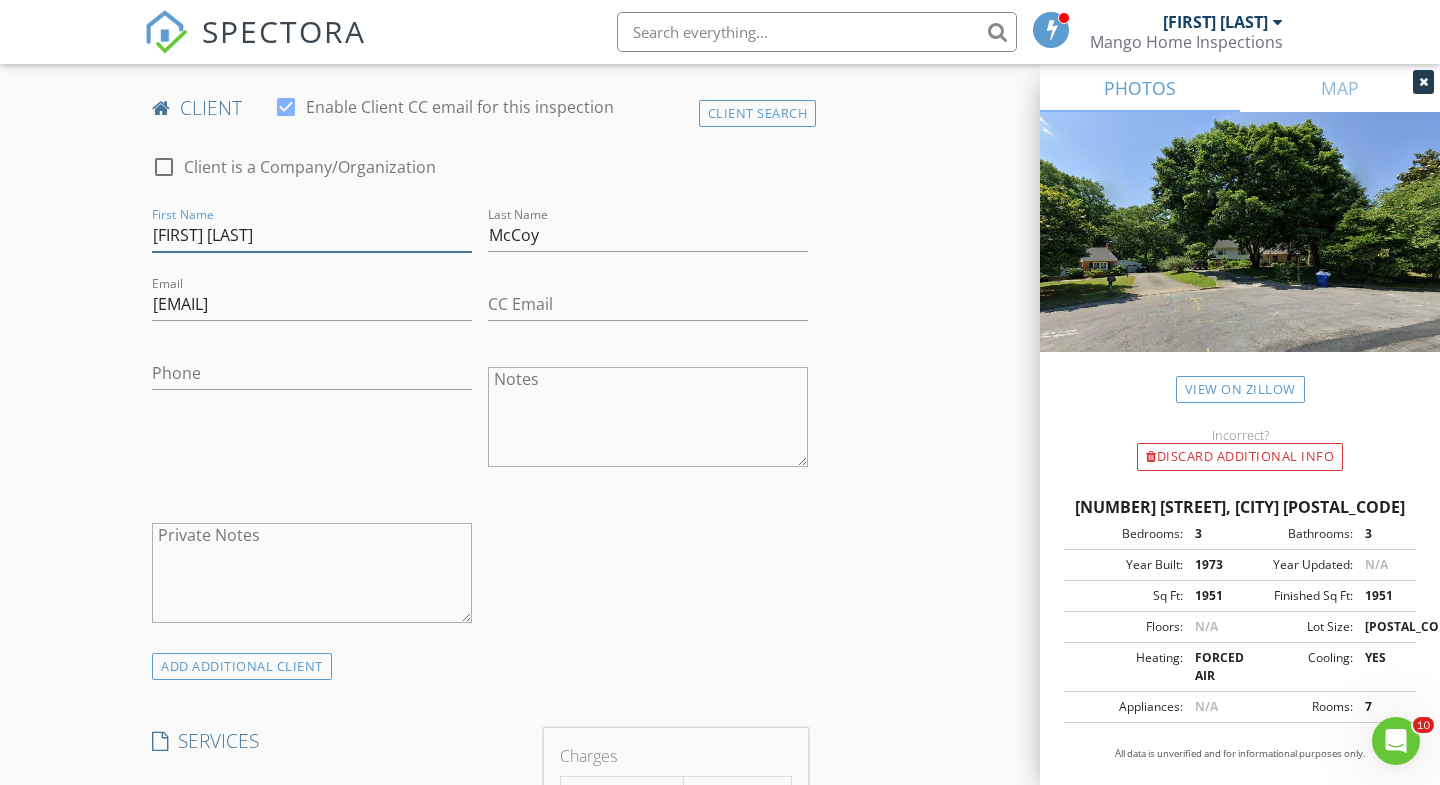 drag, startPoint x: 193, startPoint y: 232, endPoint x: 268, endPoint y: 235, distance: 75.059975 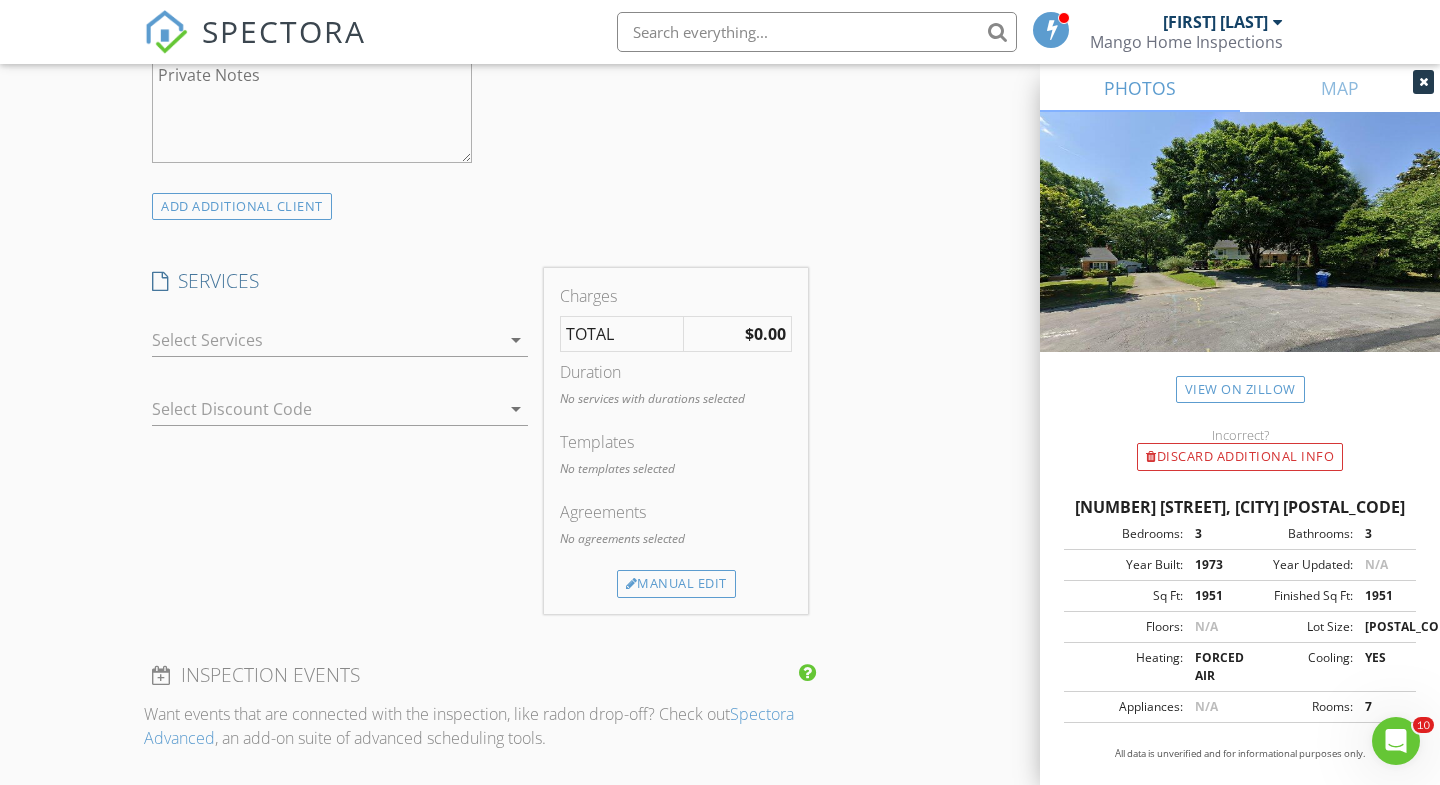 scroll, scrollTop: 1460, scrollLeft: 0, axis: vertical 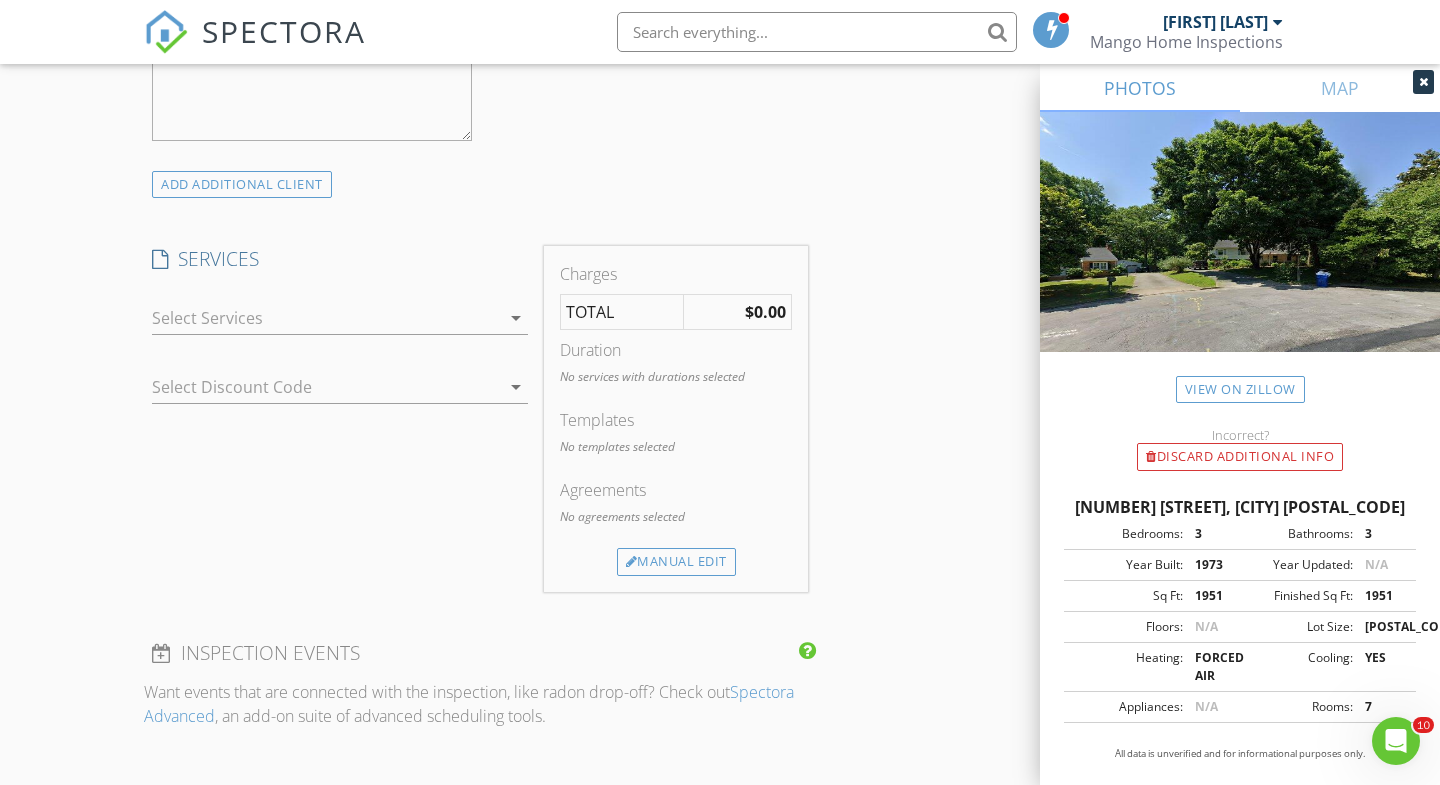click at bounding box center [326, 318] 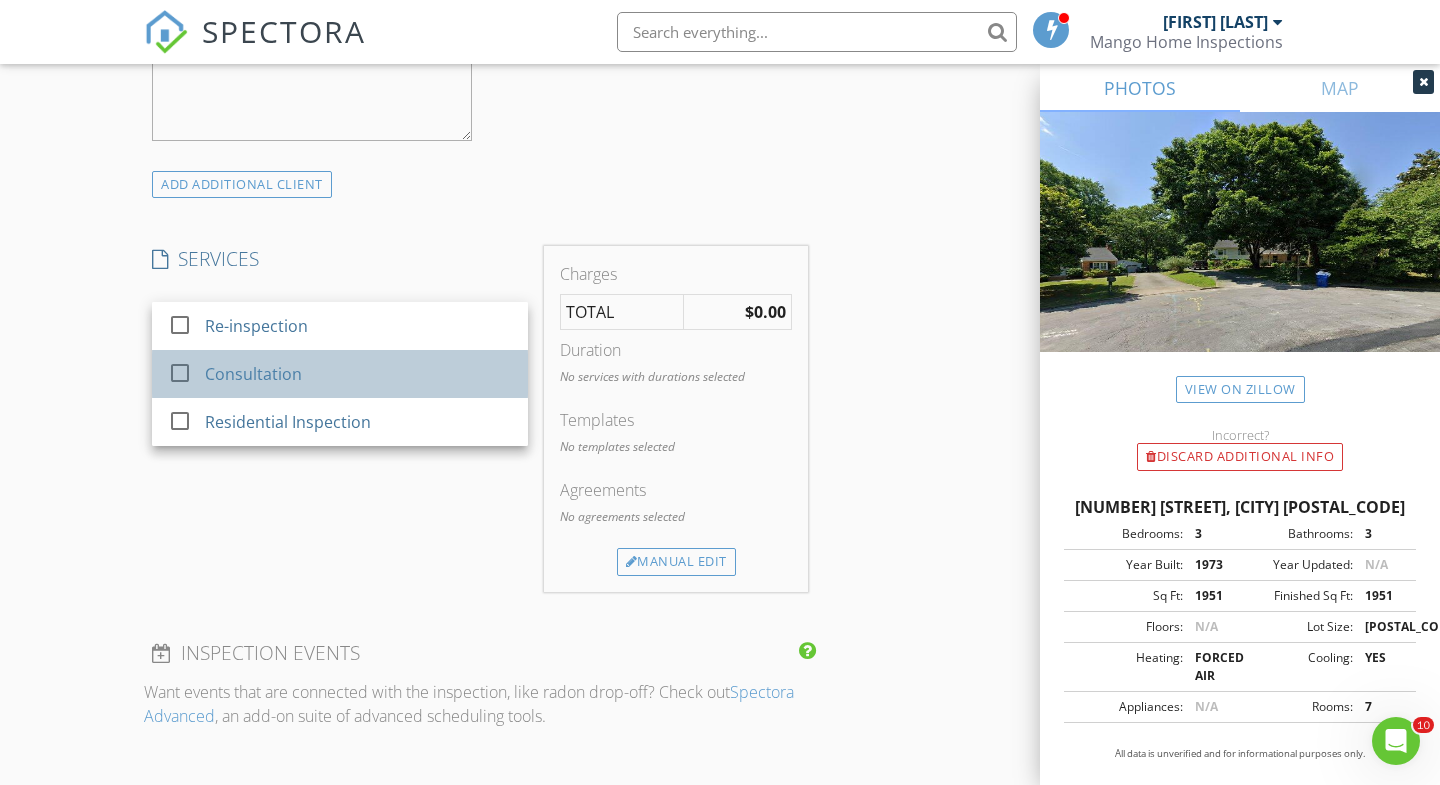 click on "Consultation" at bounding box center [358, 374] 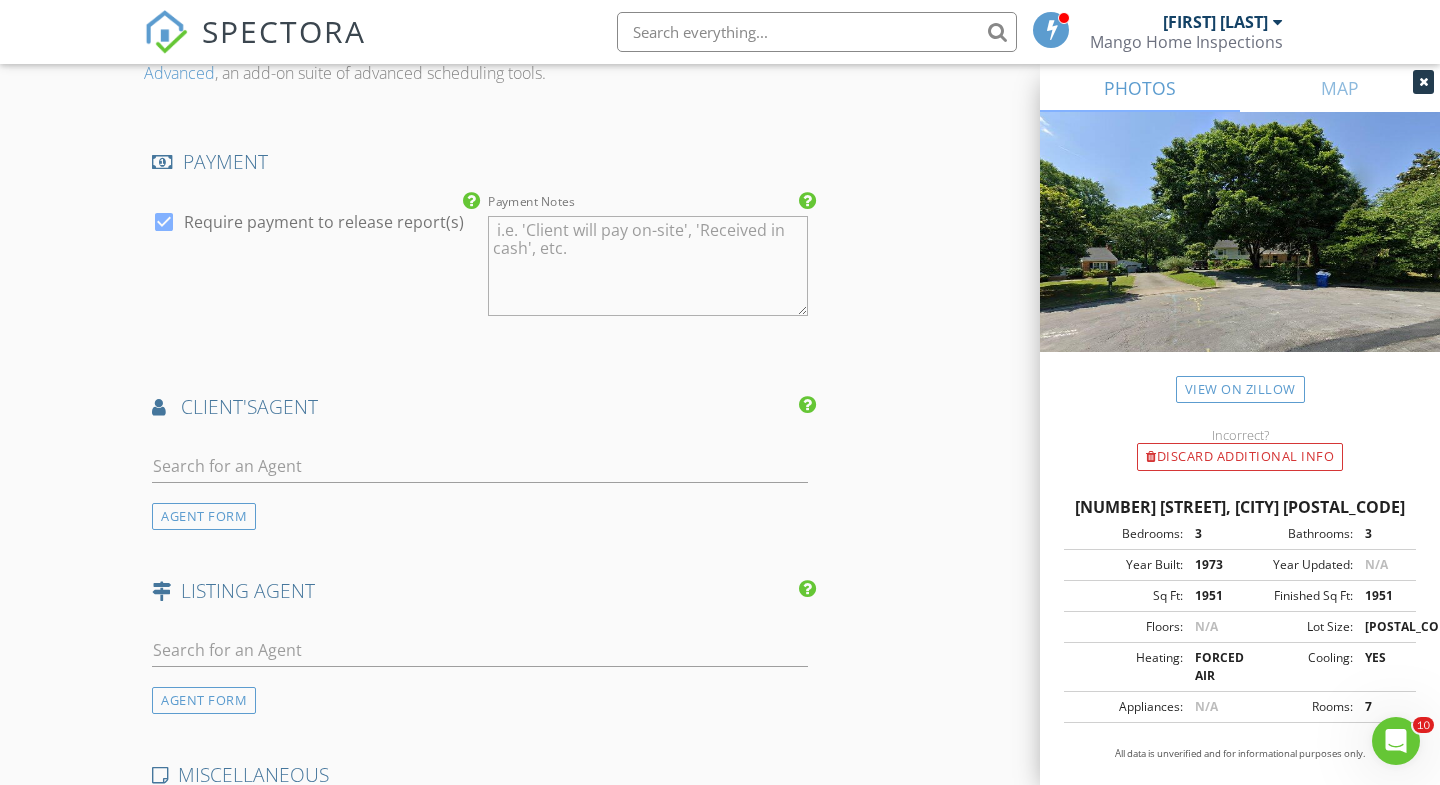 scroll, scrollTop: 2181, scrollLeft: 0, axis: vertical 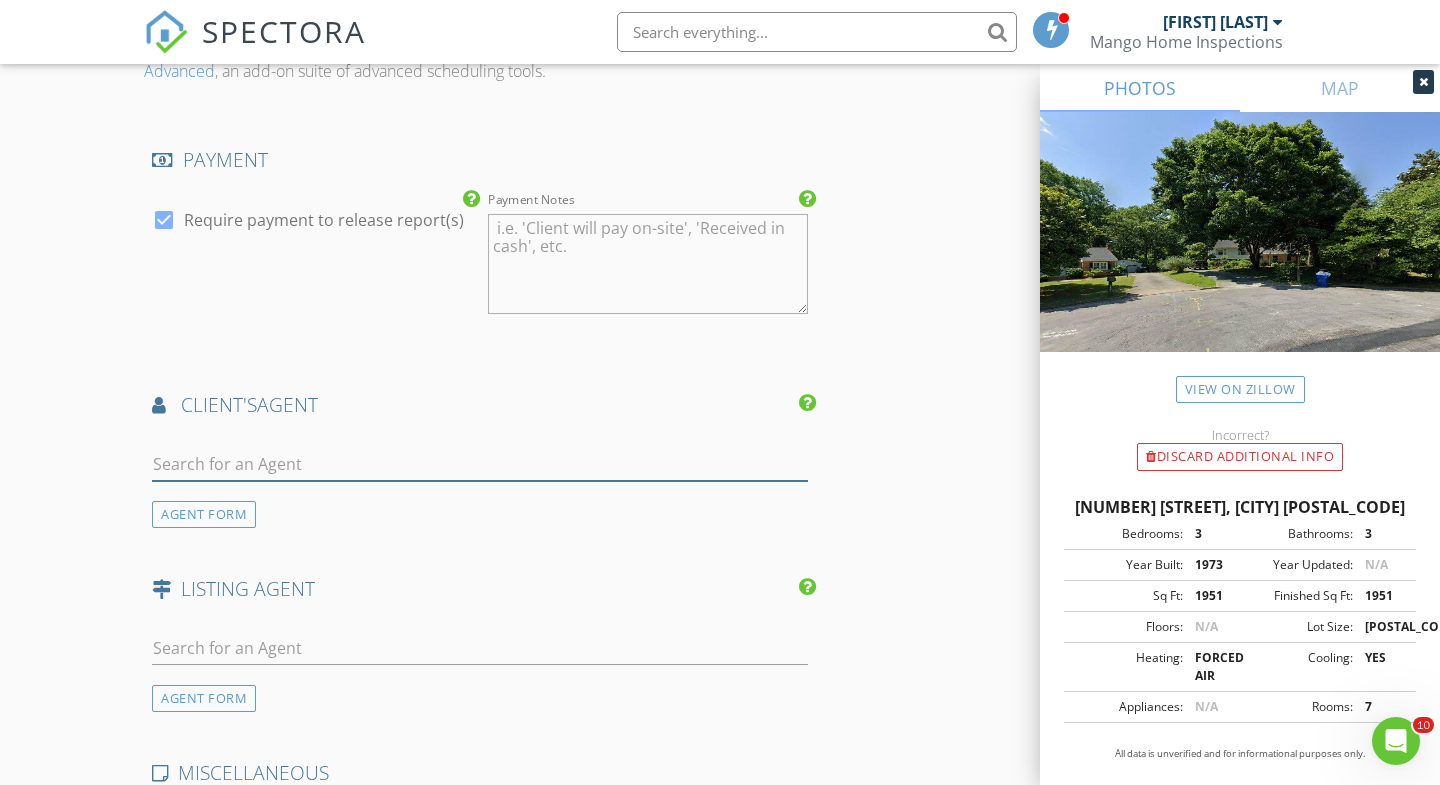 click at bounding box center [480, 464] 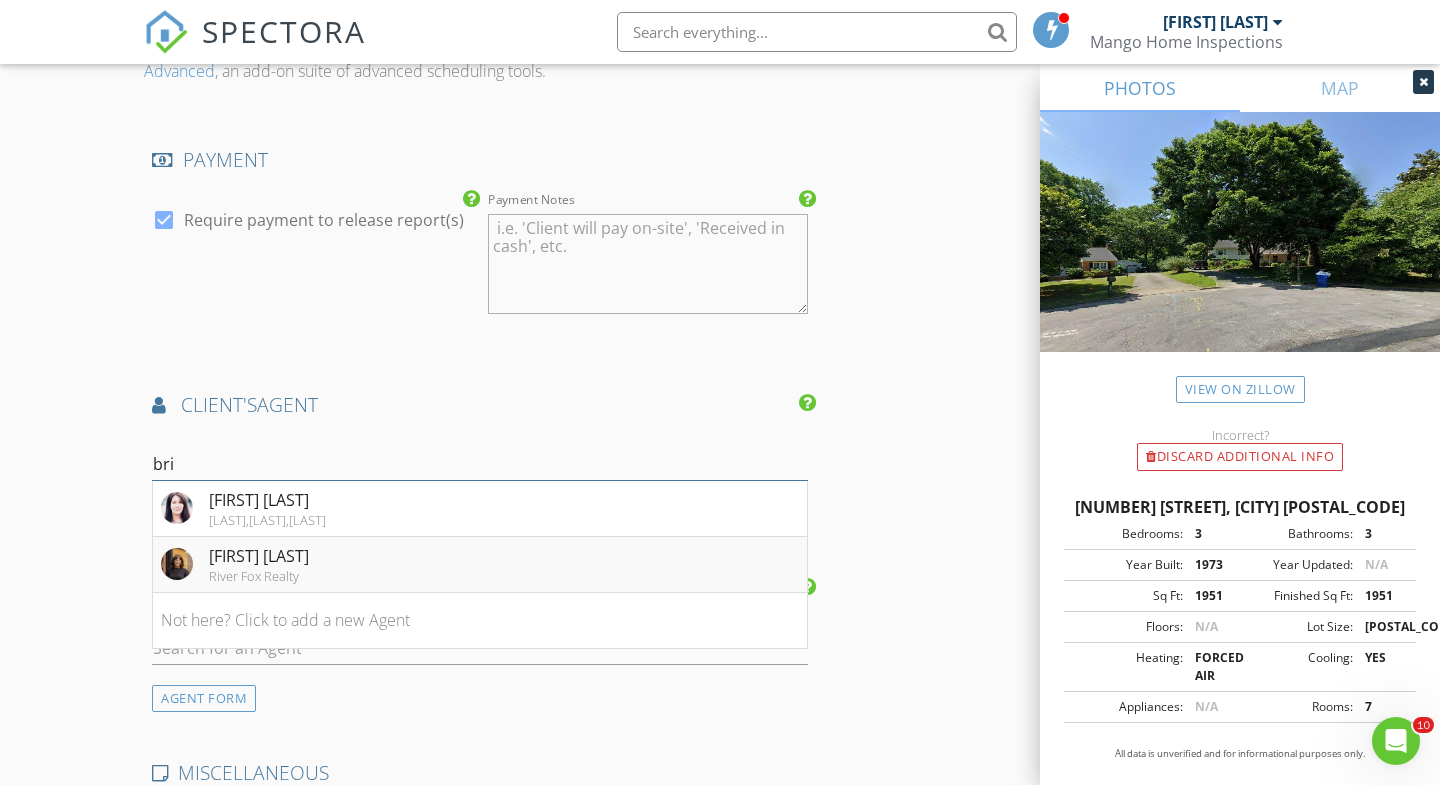 type on "bri" 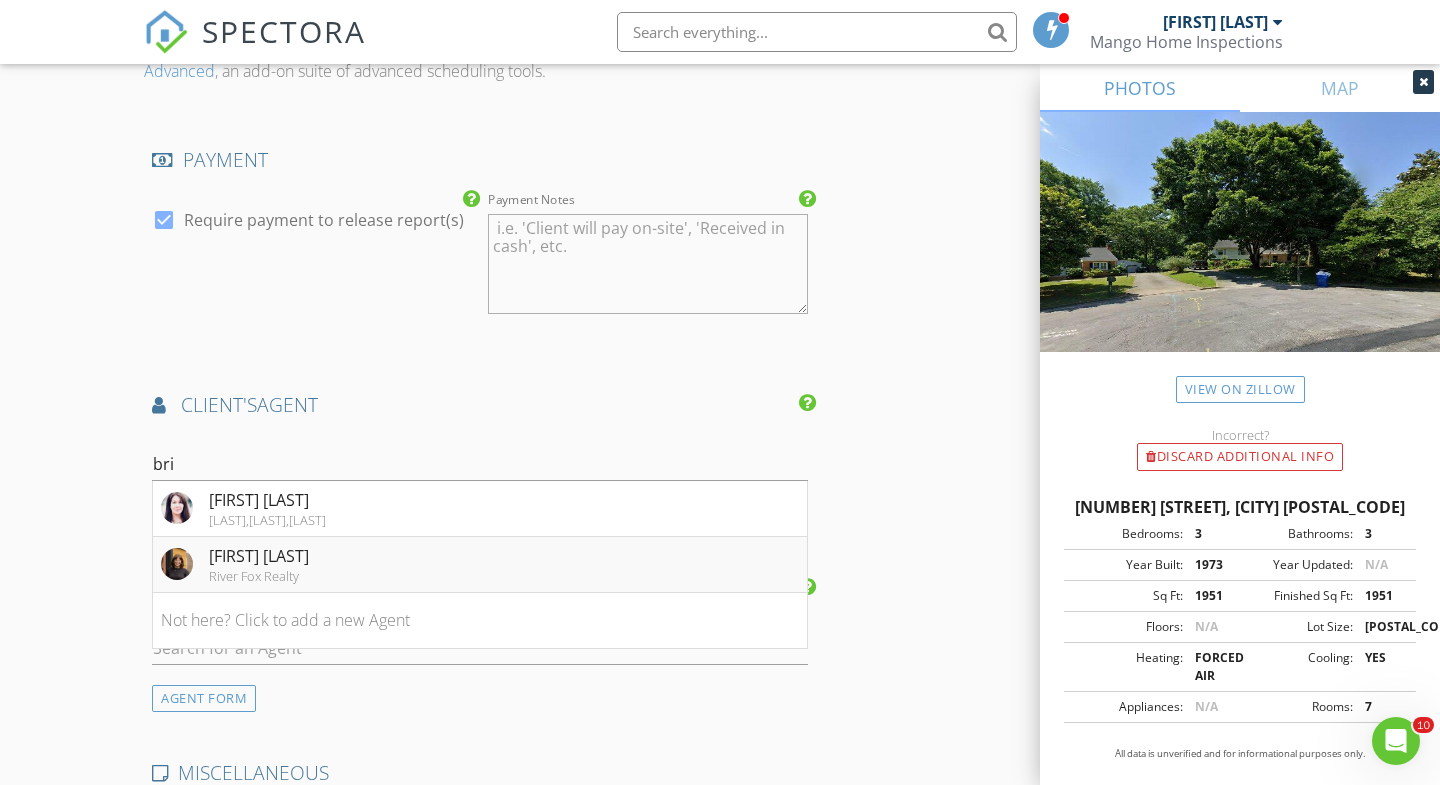 click on "Brittaney Marshall
River Fox Realty" at bounding box center [480, 565] 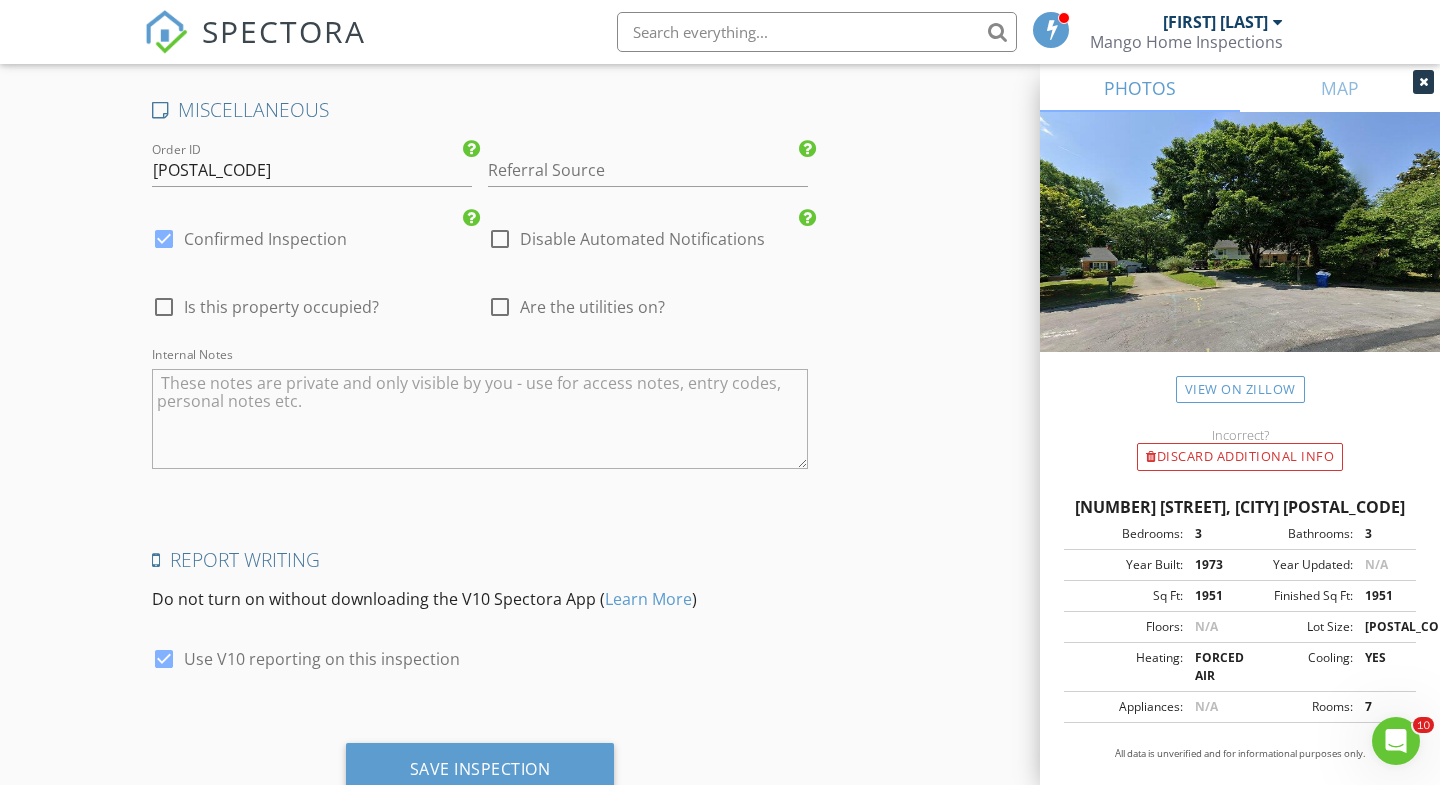 scroll, scrollTop: 3294, scrollLeft: 0, axis: vertical 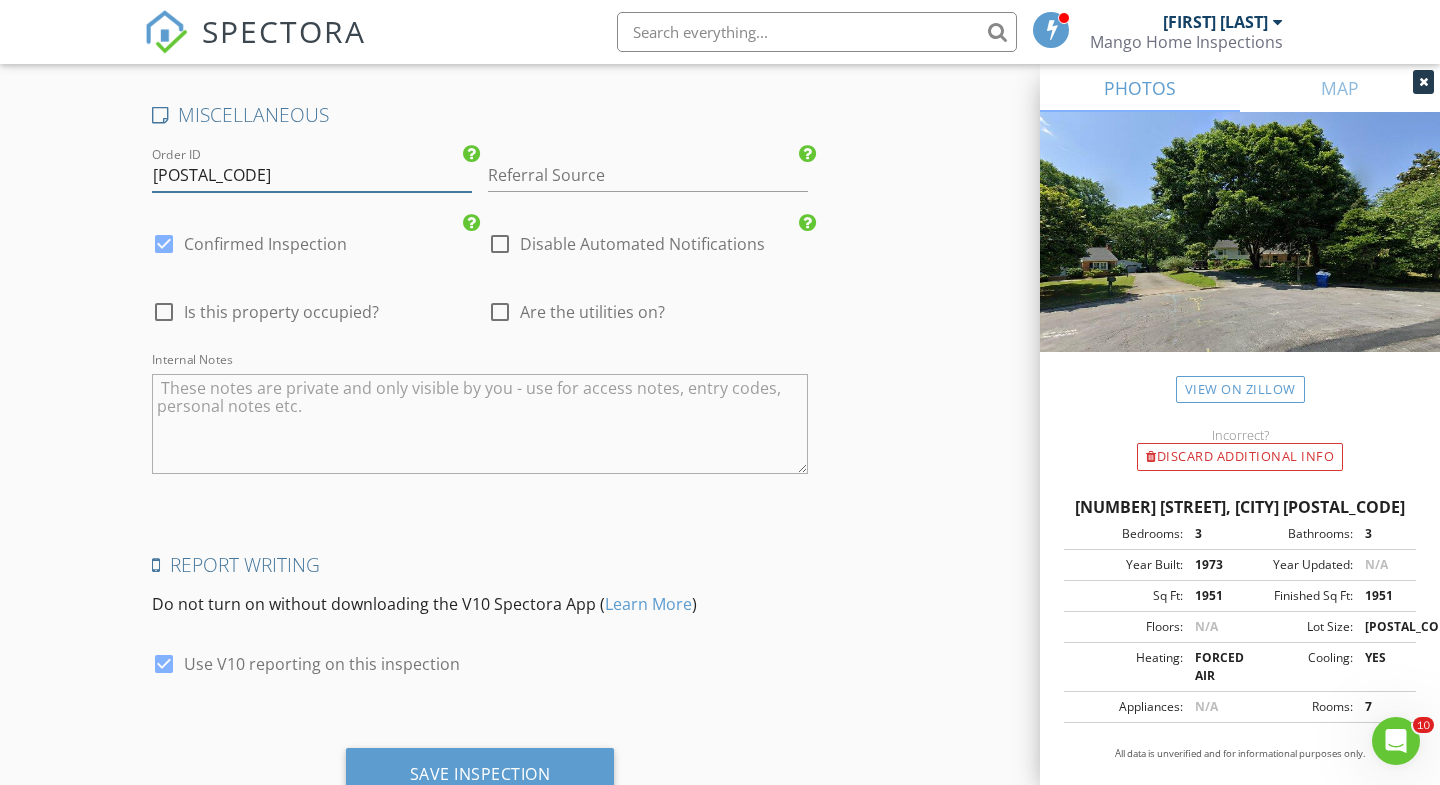 click on "801259" at bounding box center [312, 175] 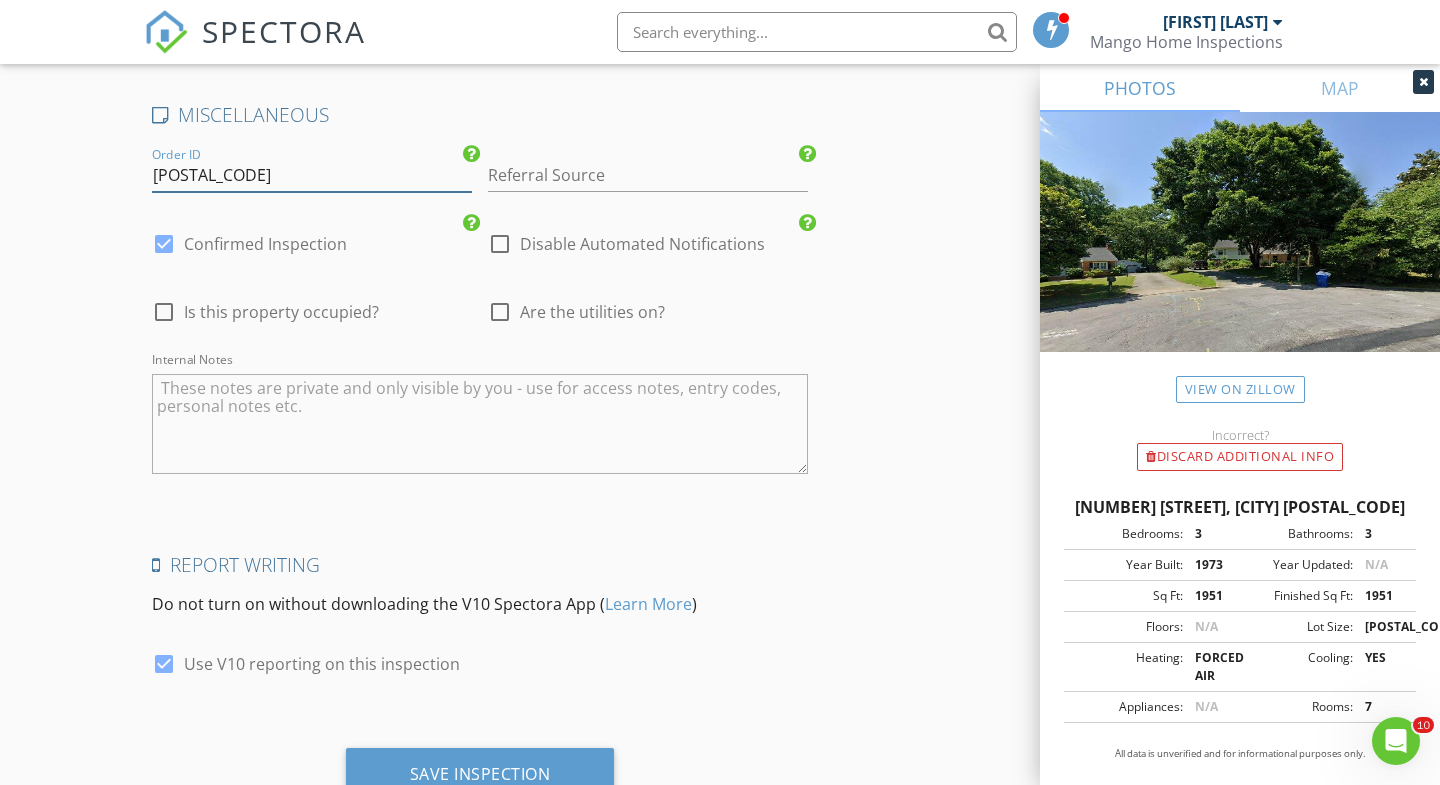 click on "802259" at bounding box center [312, 175] 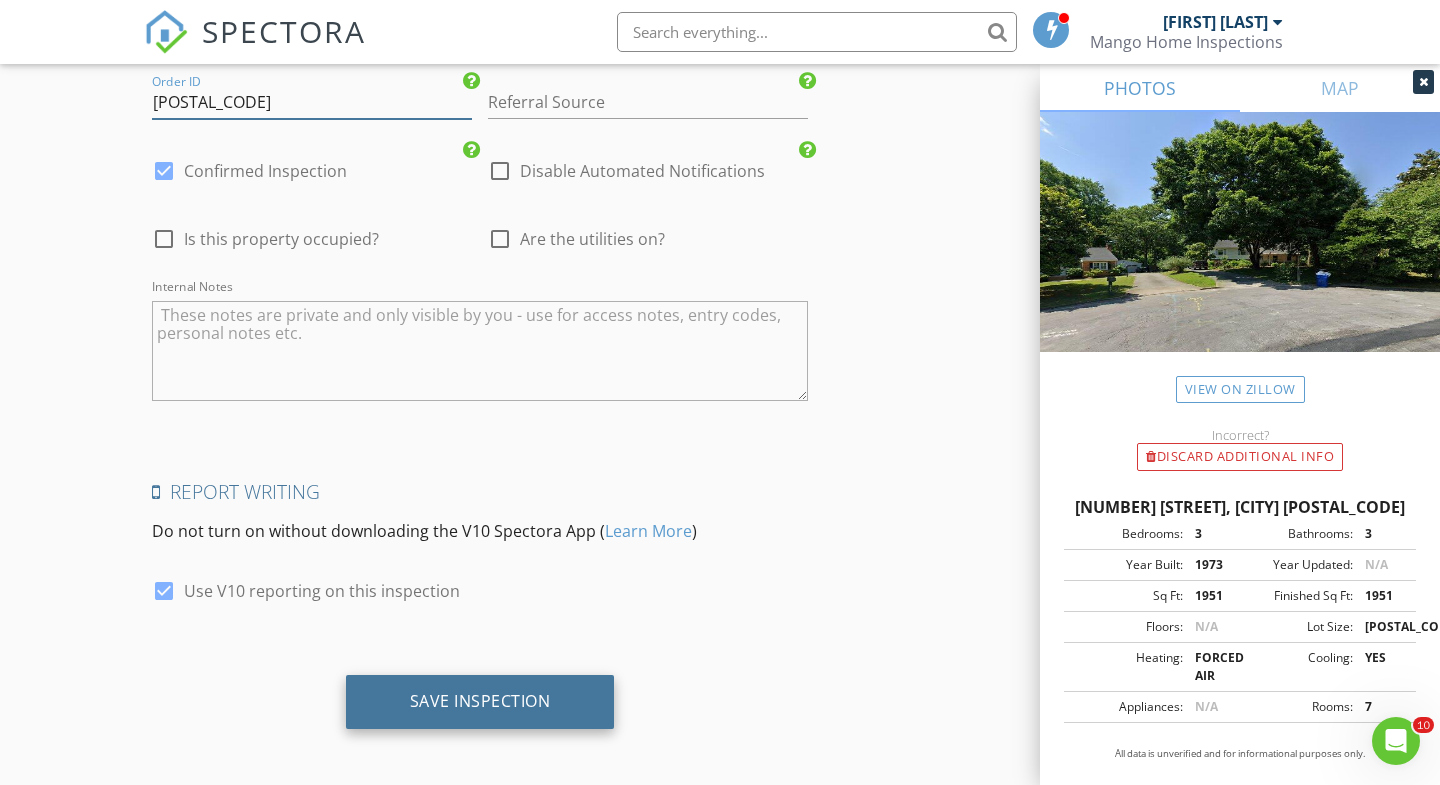 scroll, scrollTop: 3366, scrollLeft: 0, axis: vertical 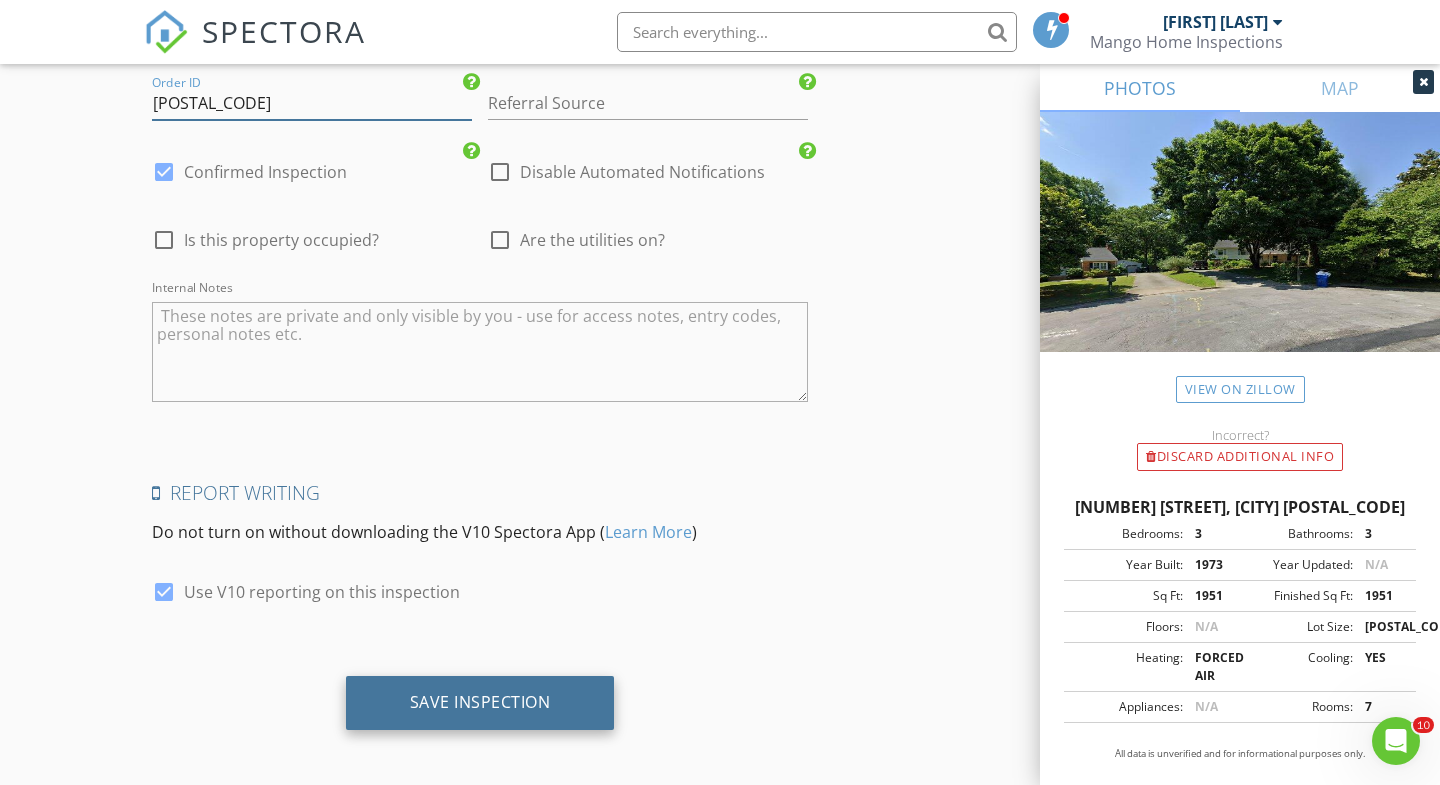 type on "[NUMBER]" 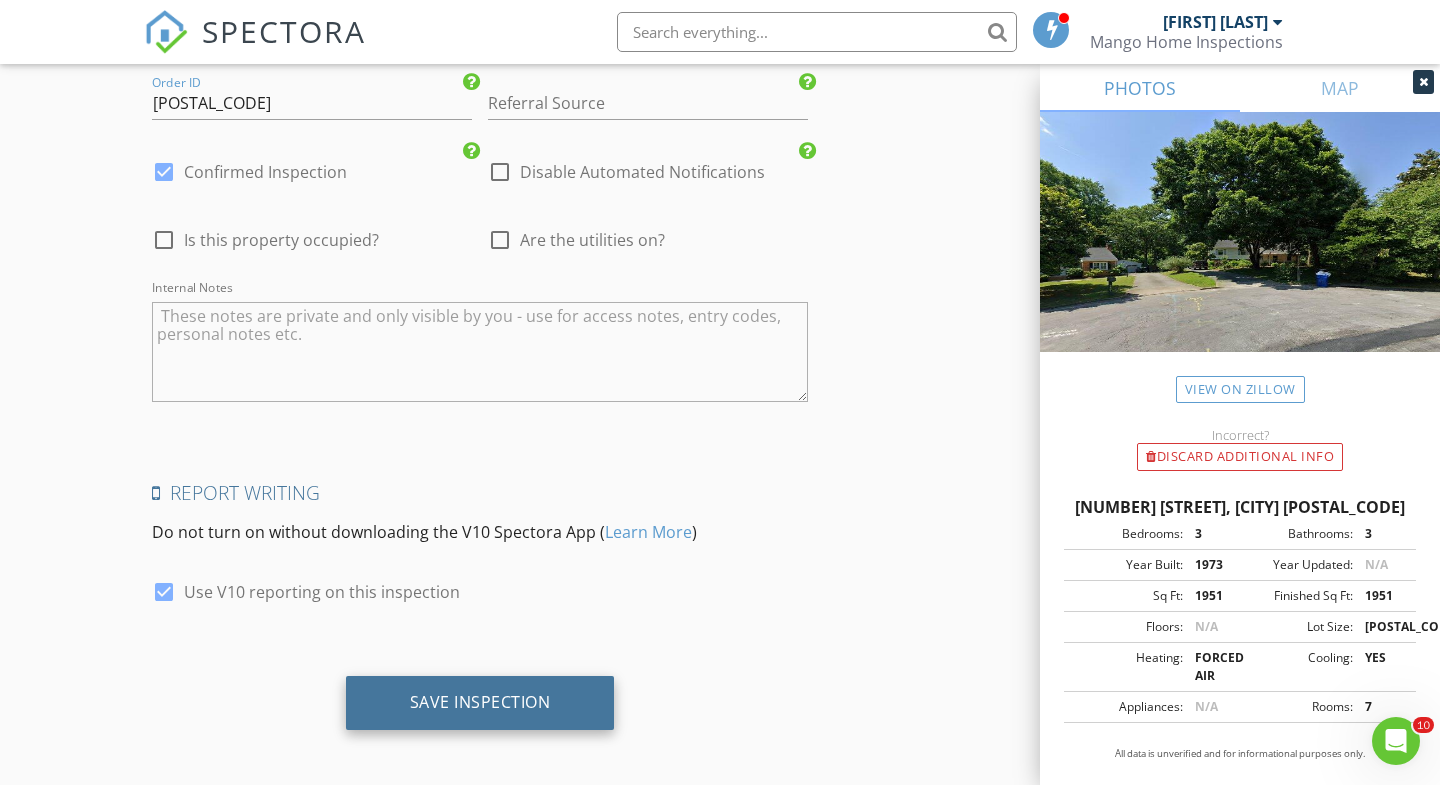click on "Save Inspection" at bounding box center [480, 702] 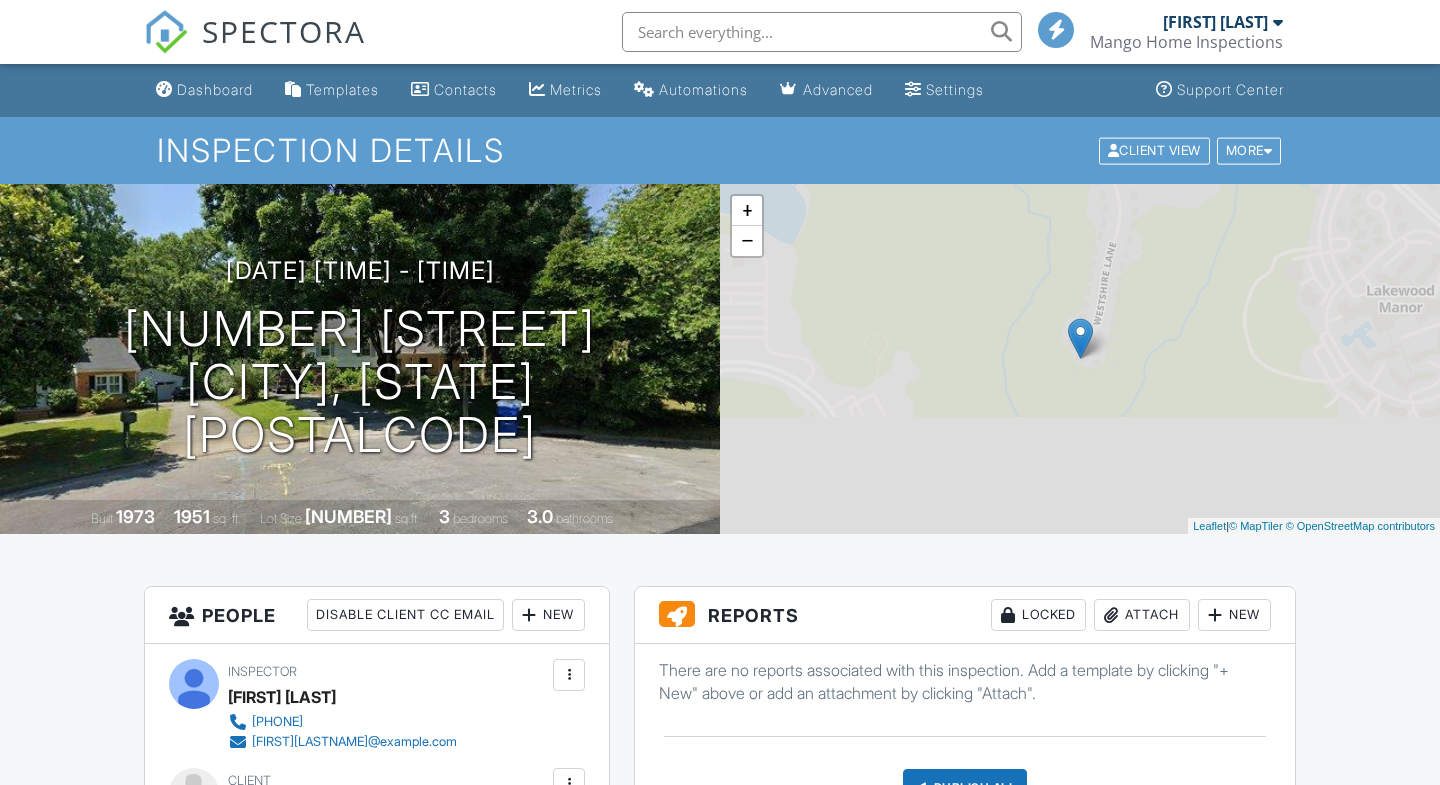 scroll, scrollTop: 0, scrollLeft: 0, axis: both 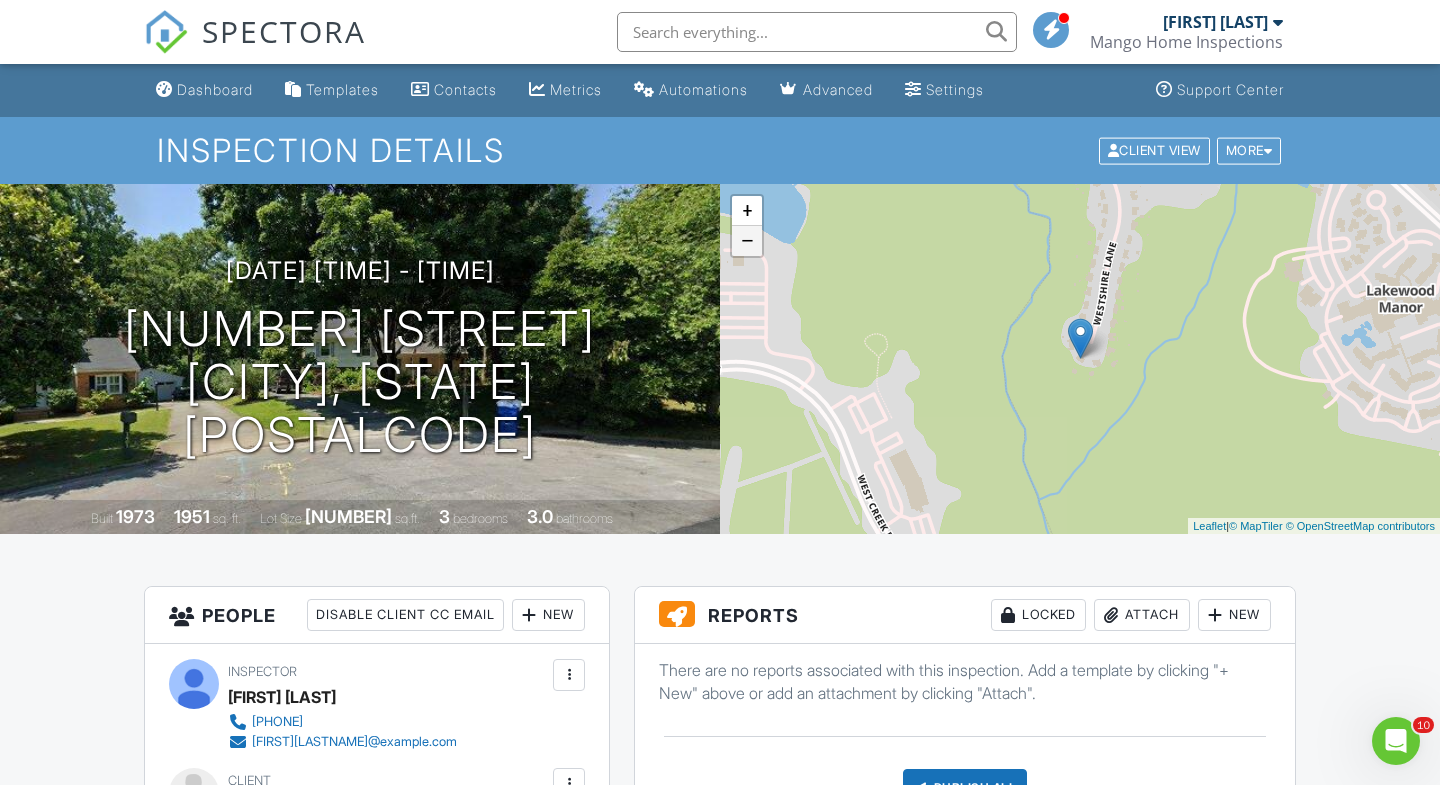 click on "−" at bounding box center (747, 241) 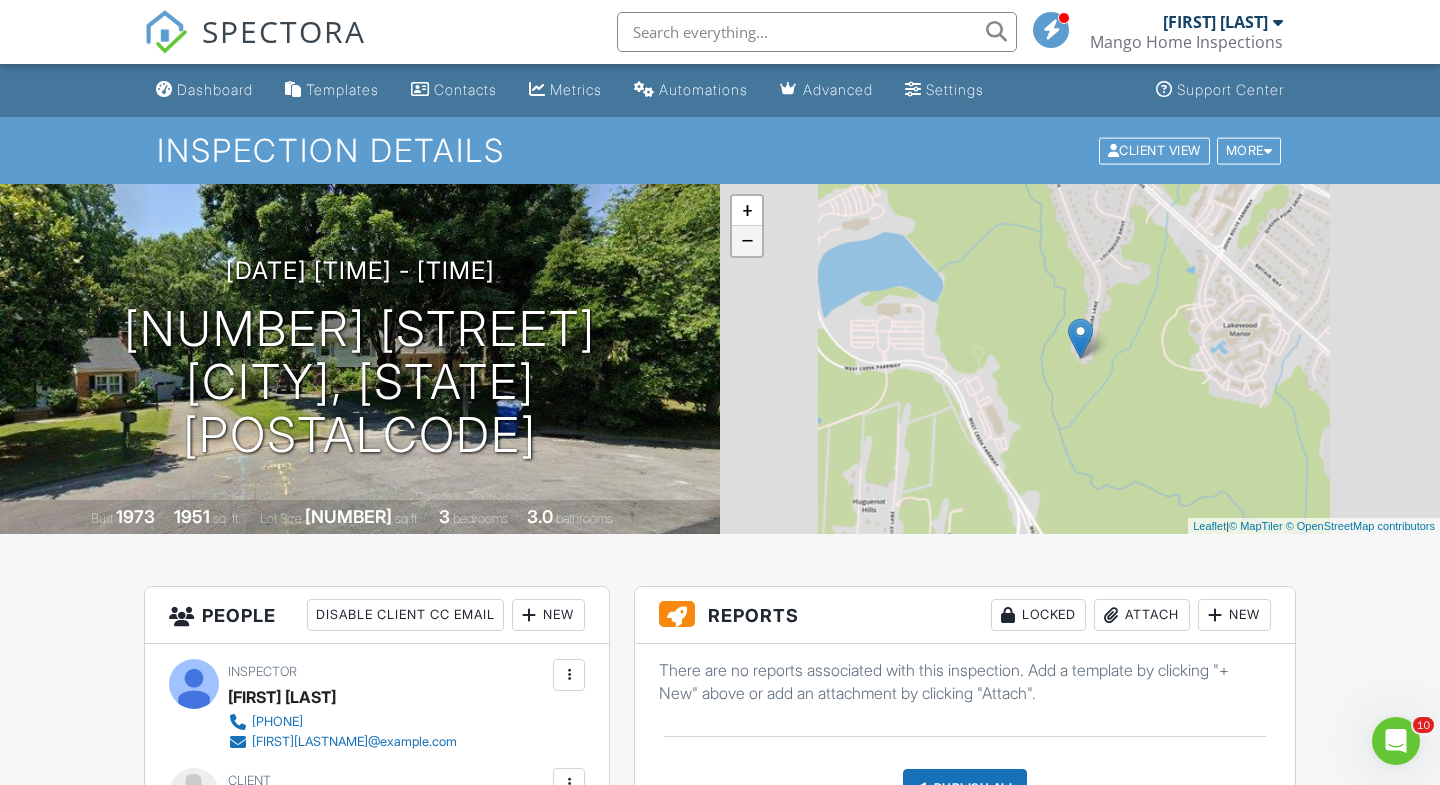 click on "−" at bounding box center (747, 241) 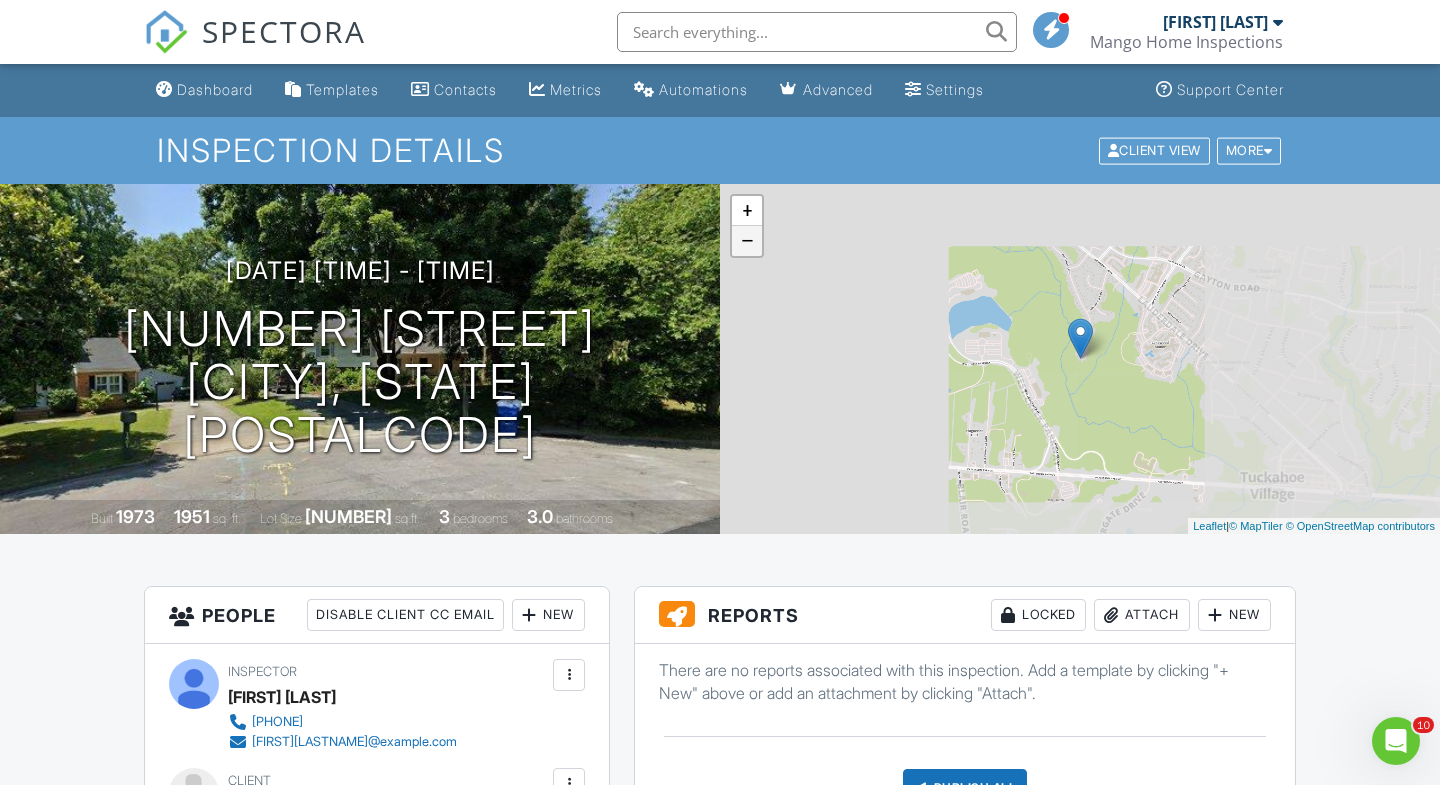 click on "−" at bounding box center (747, 241) 